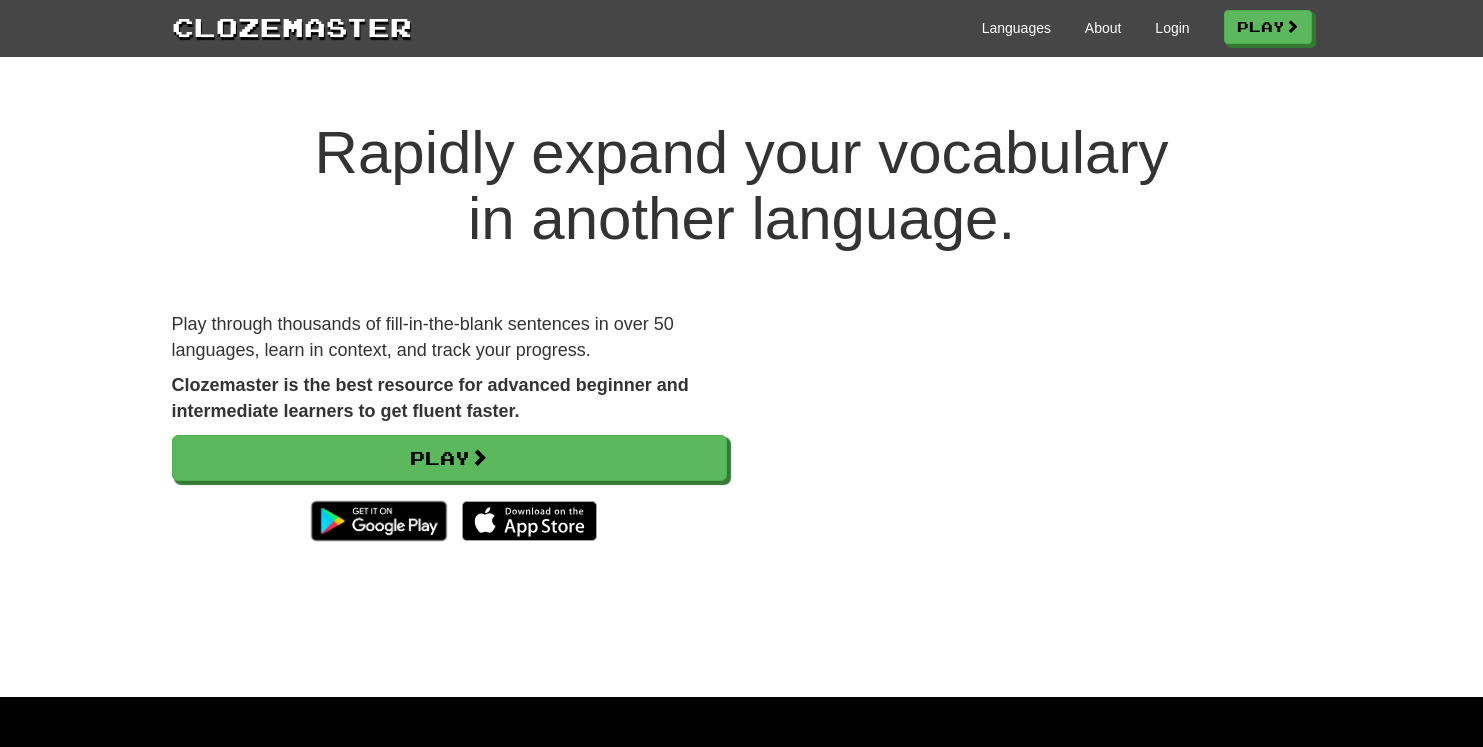 scroll, scrollTop: 0, scrollLeft: 0, axis: both 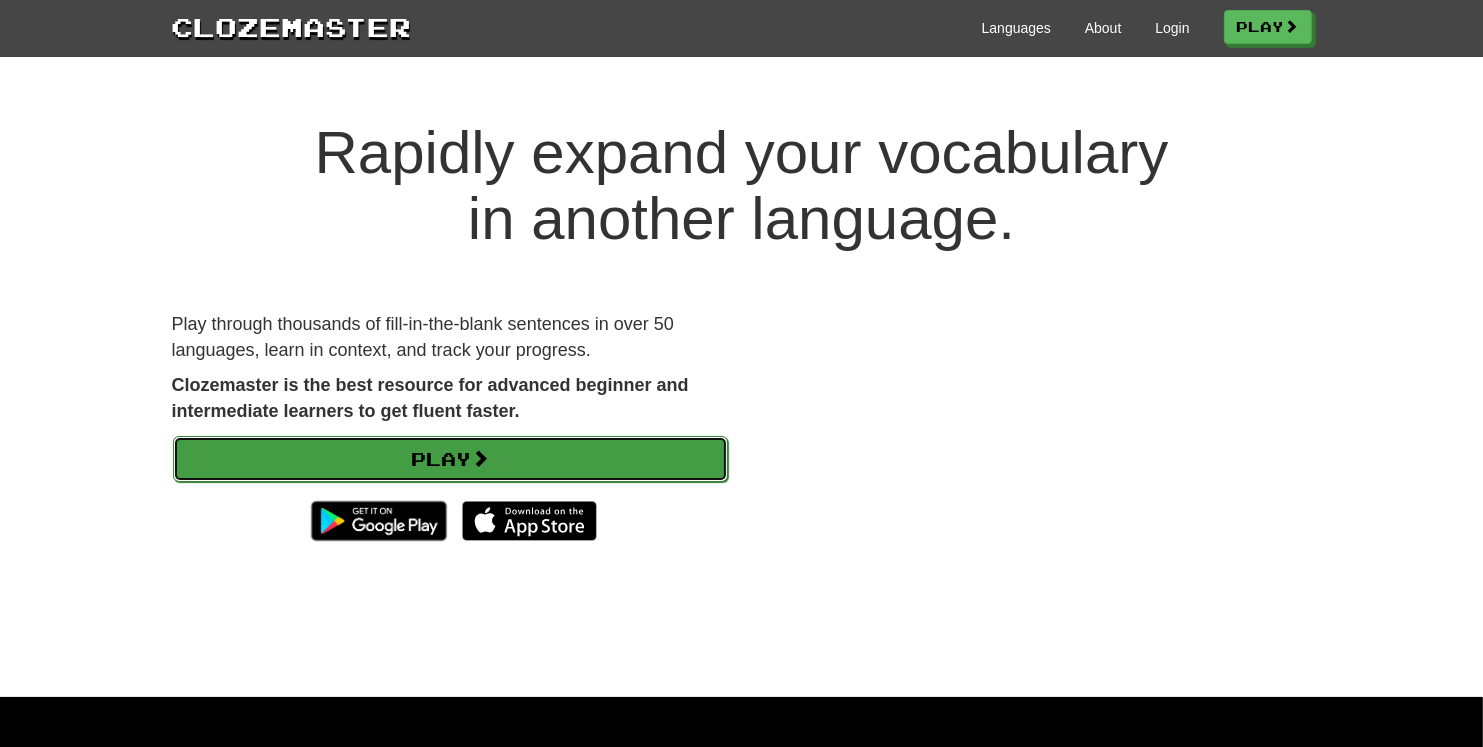 click on "Play" at bounding box center (450, 459) 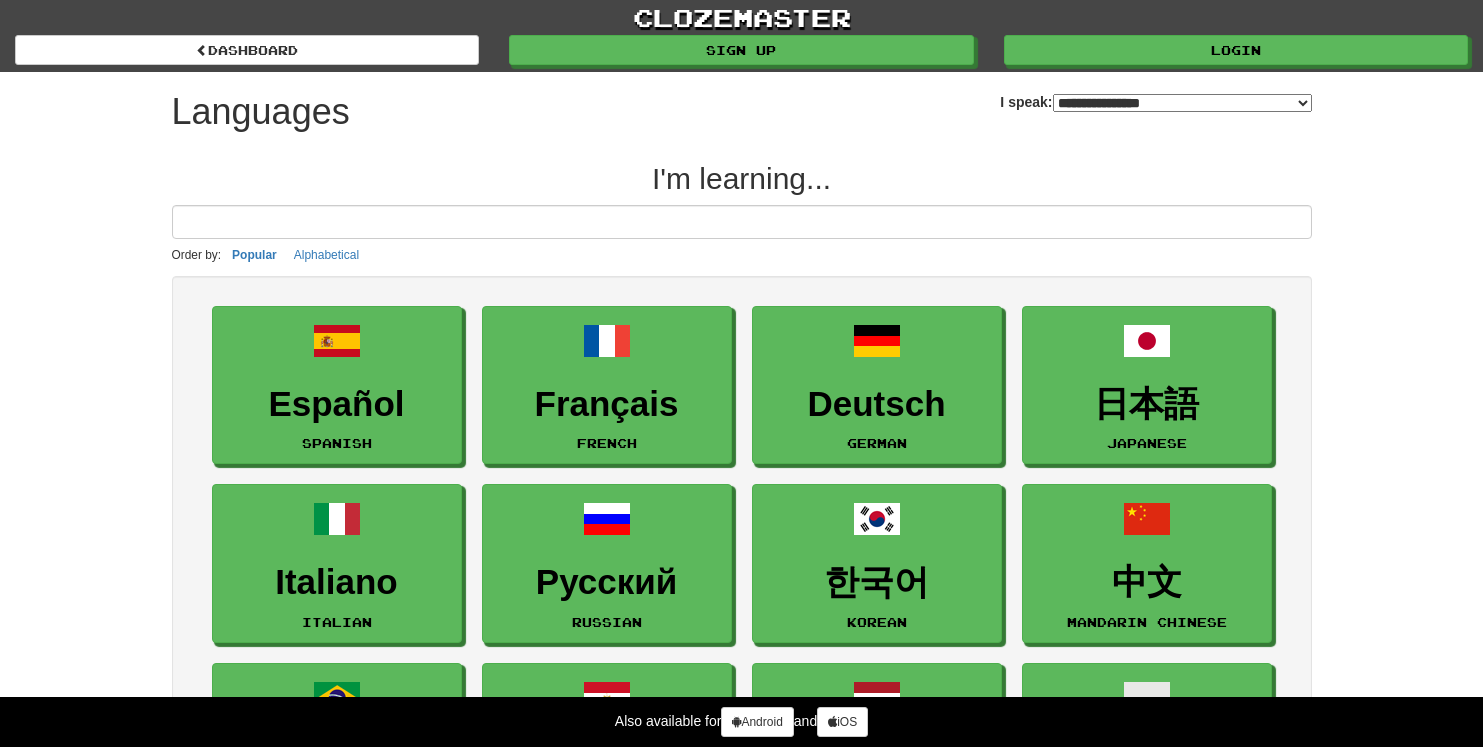 select on "*******" 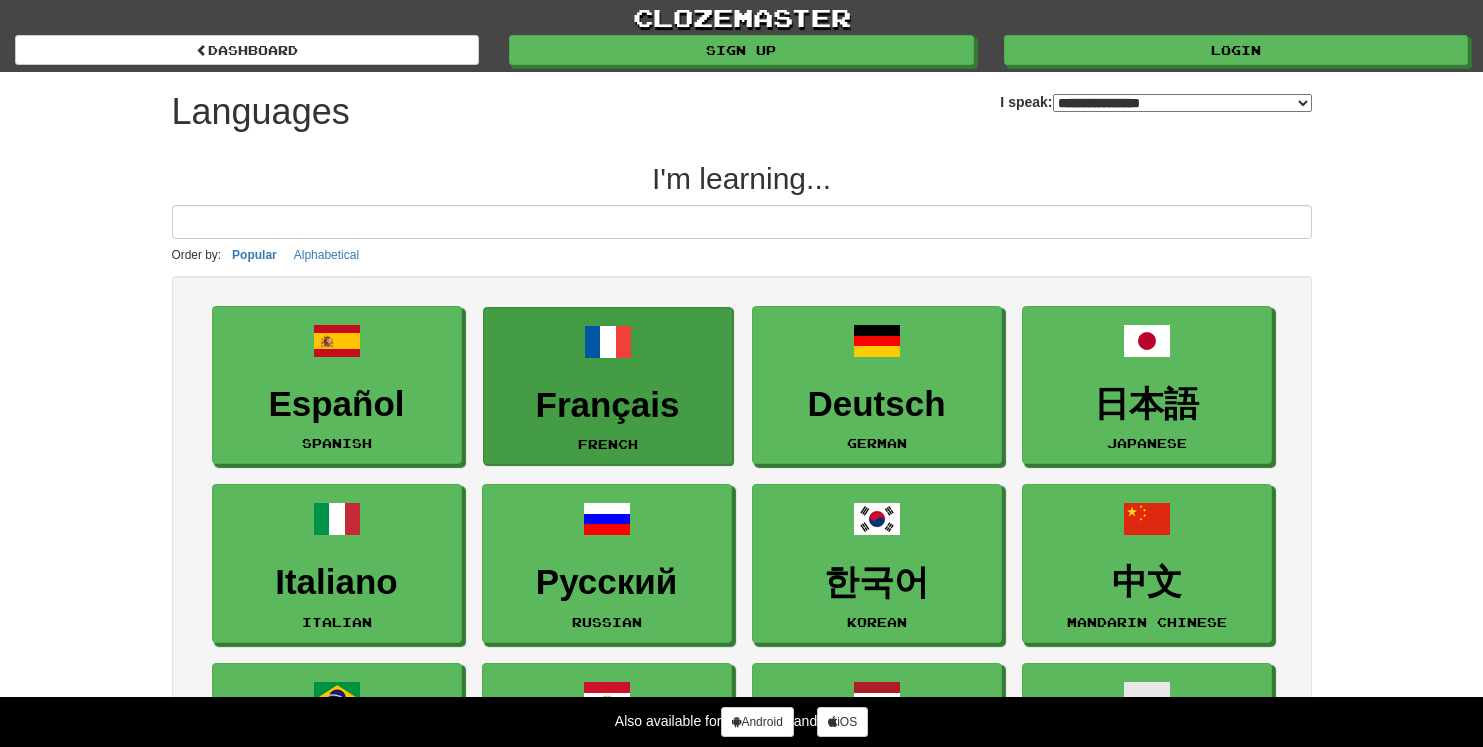 scroll, scrollTop: 0, scrollLeft: 0, axis: both 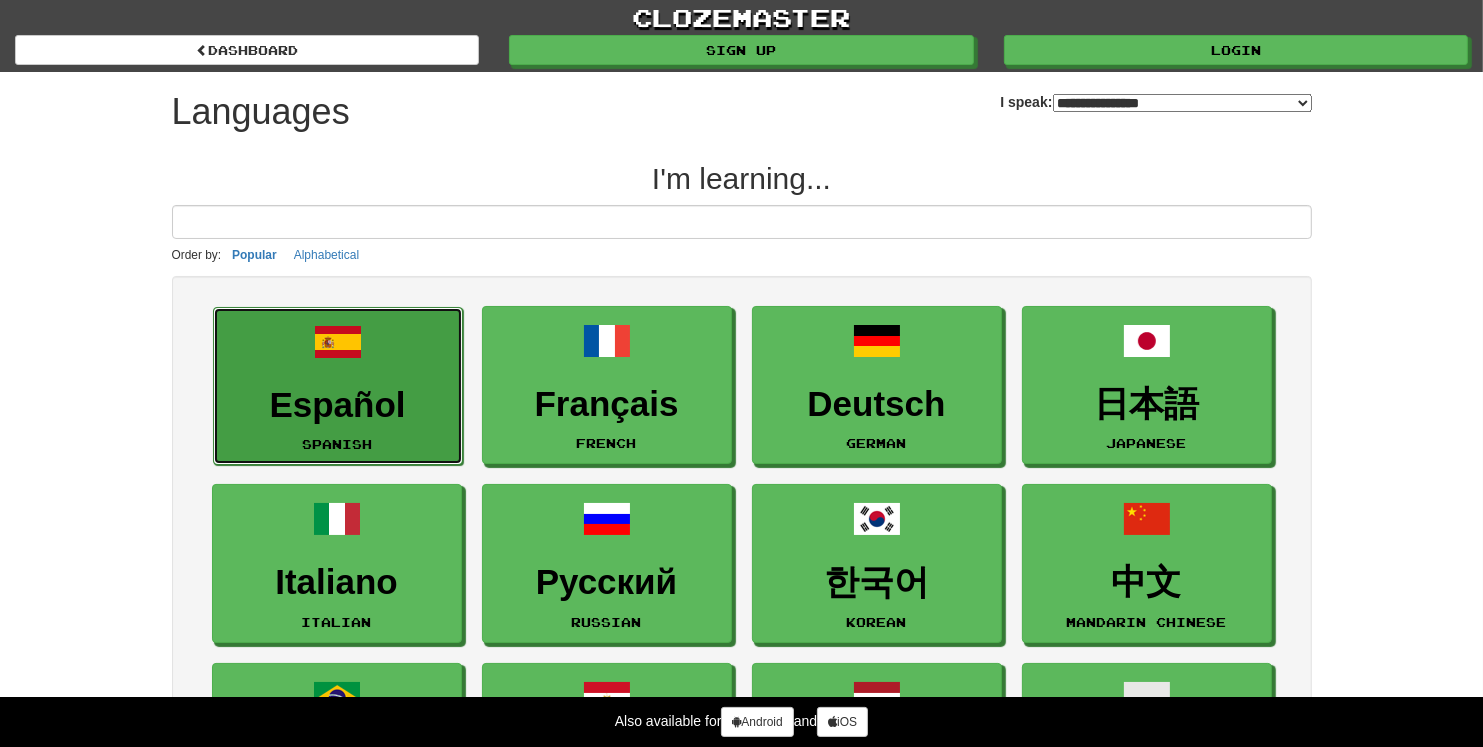 click on "Español Spanish" at bounding box center [338, 386] 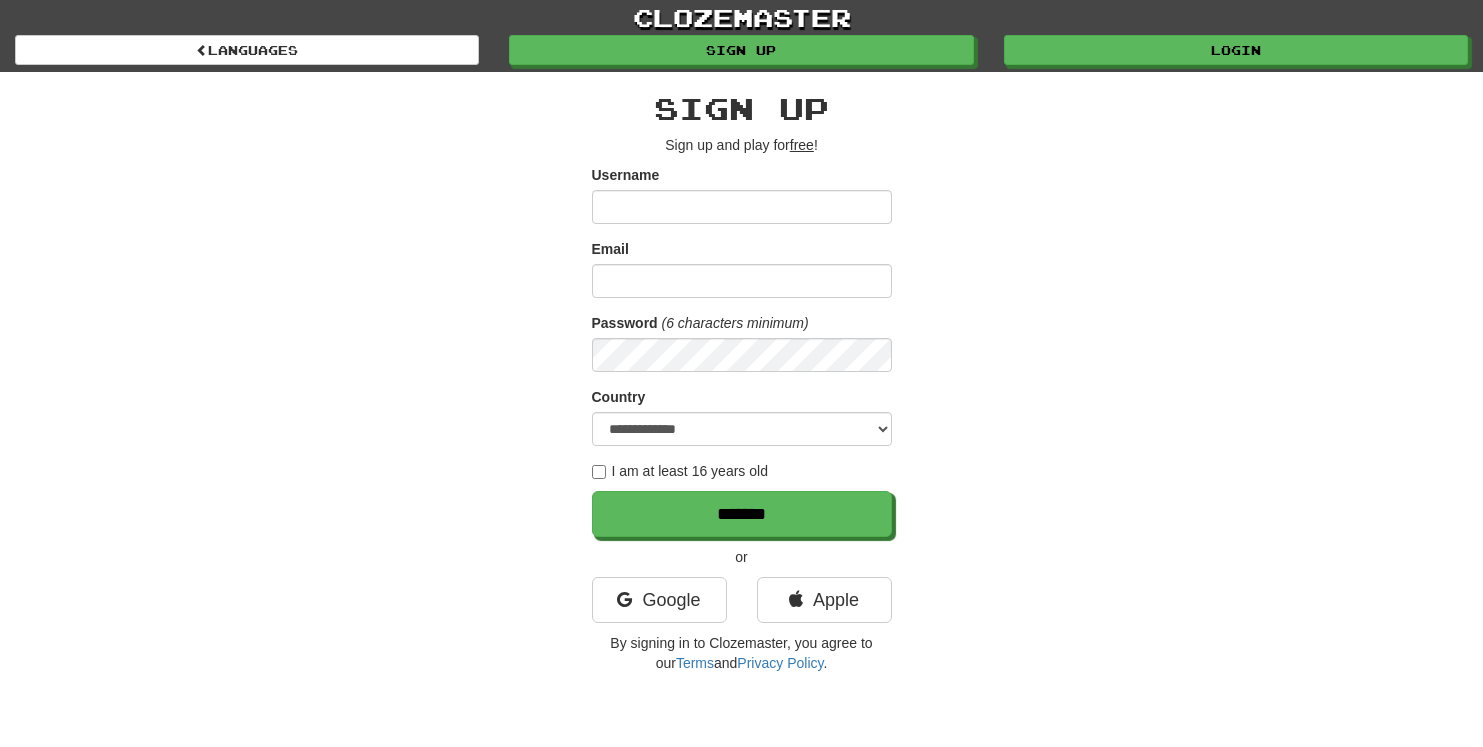 scroll, scrollTop: 0, scrollLeft: 0, axis: both 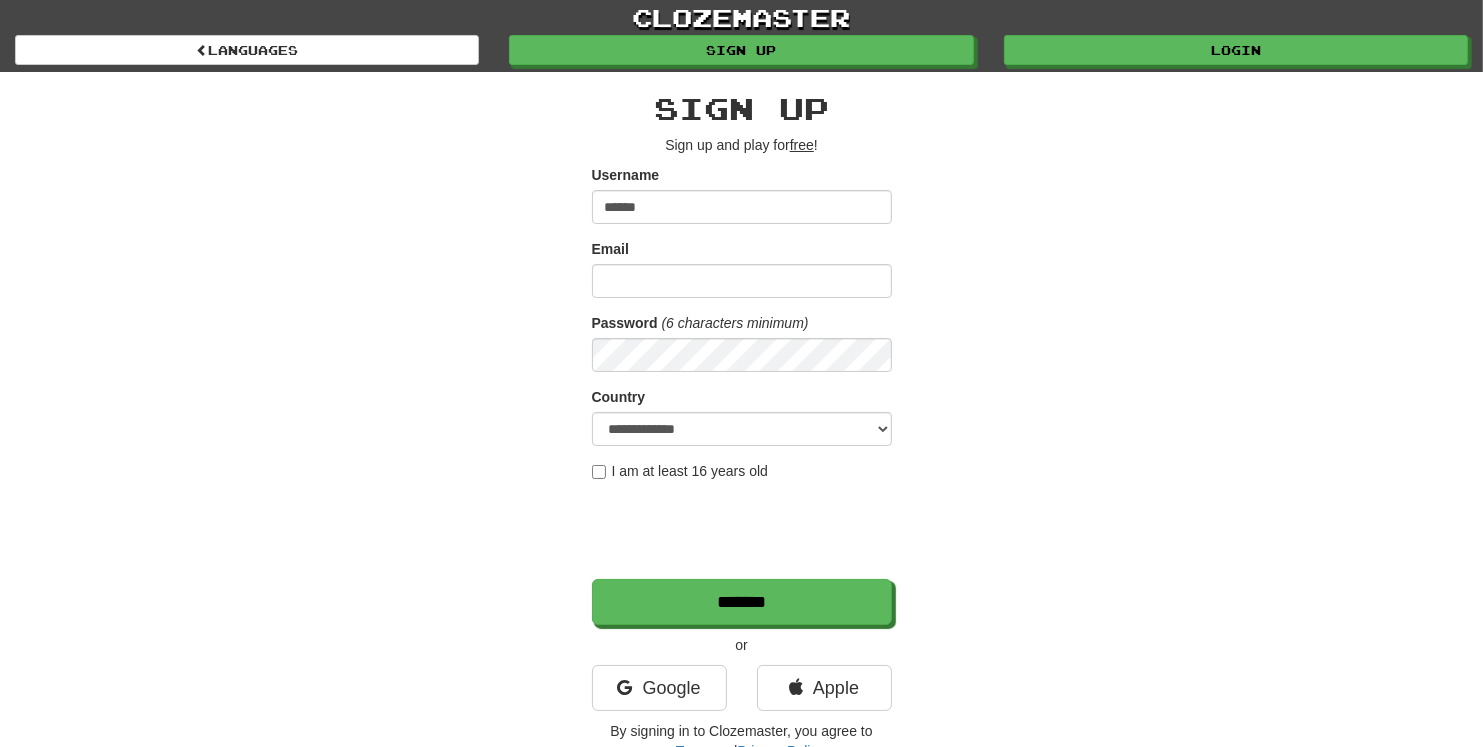 type on "******" 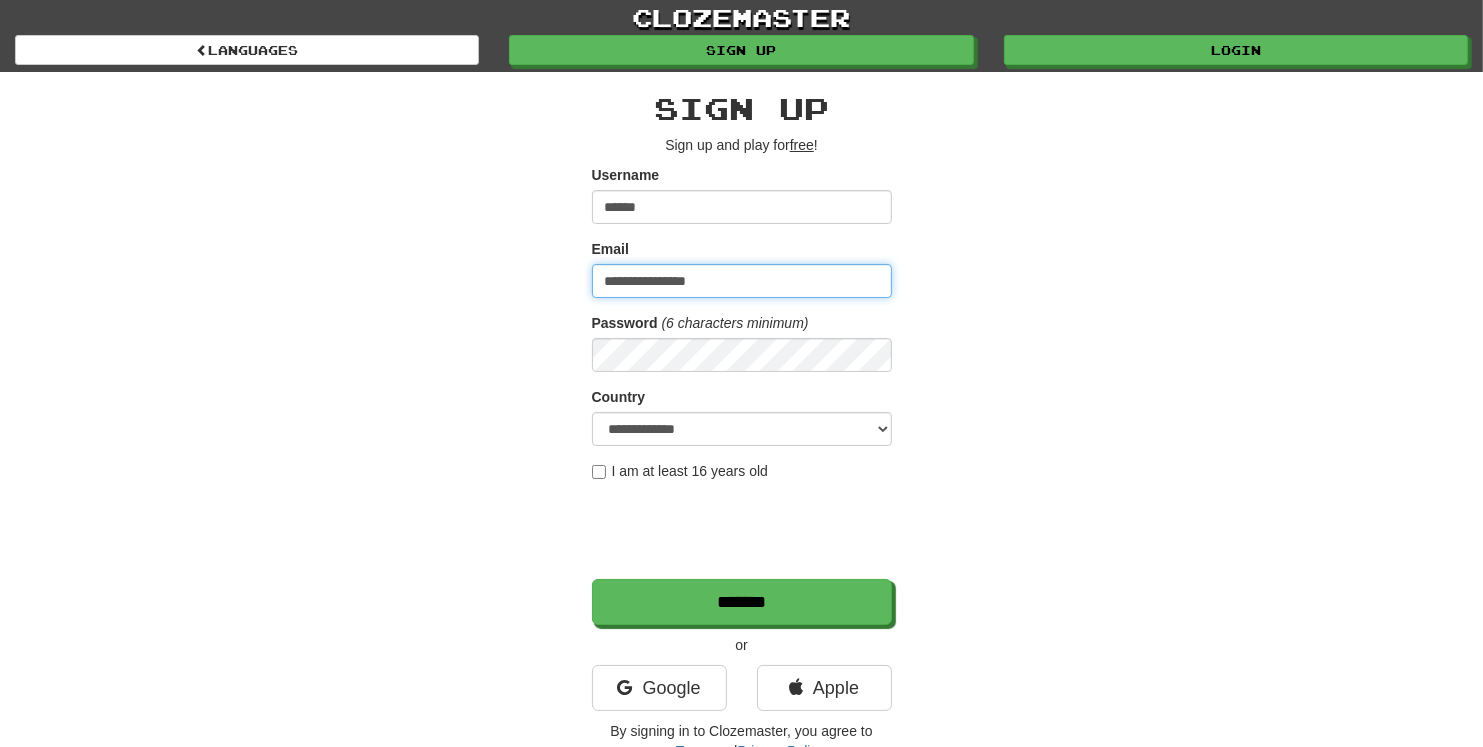 type on "**********" 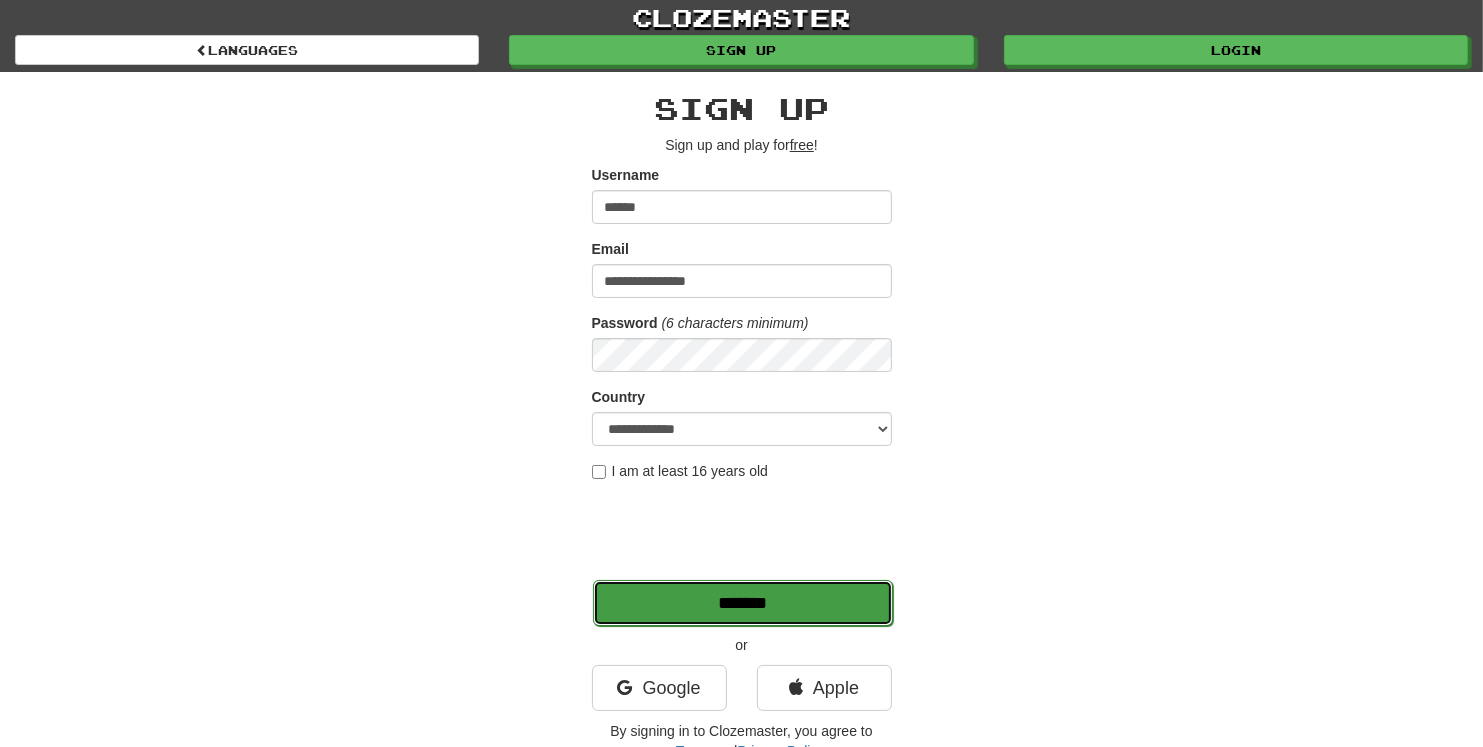 click on "*******" at bounding box center [743, 603] 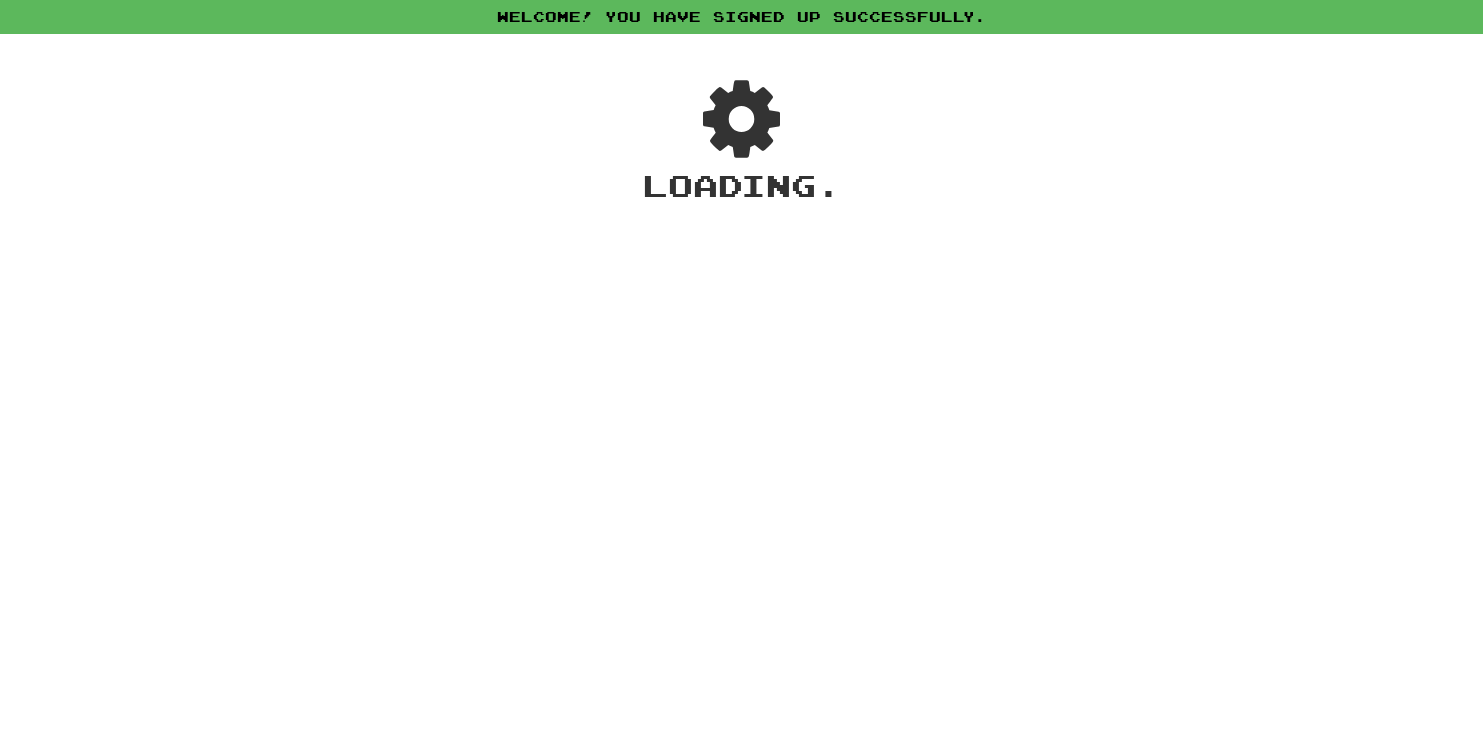 scroll, scrollTop: 0, scrollLeft: 0, axis: both 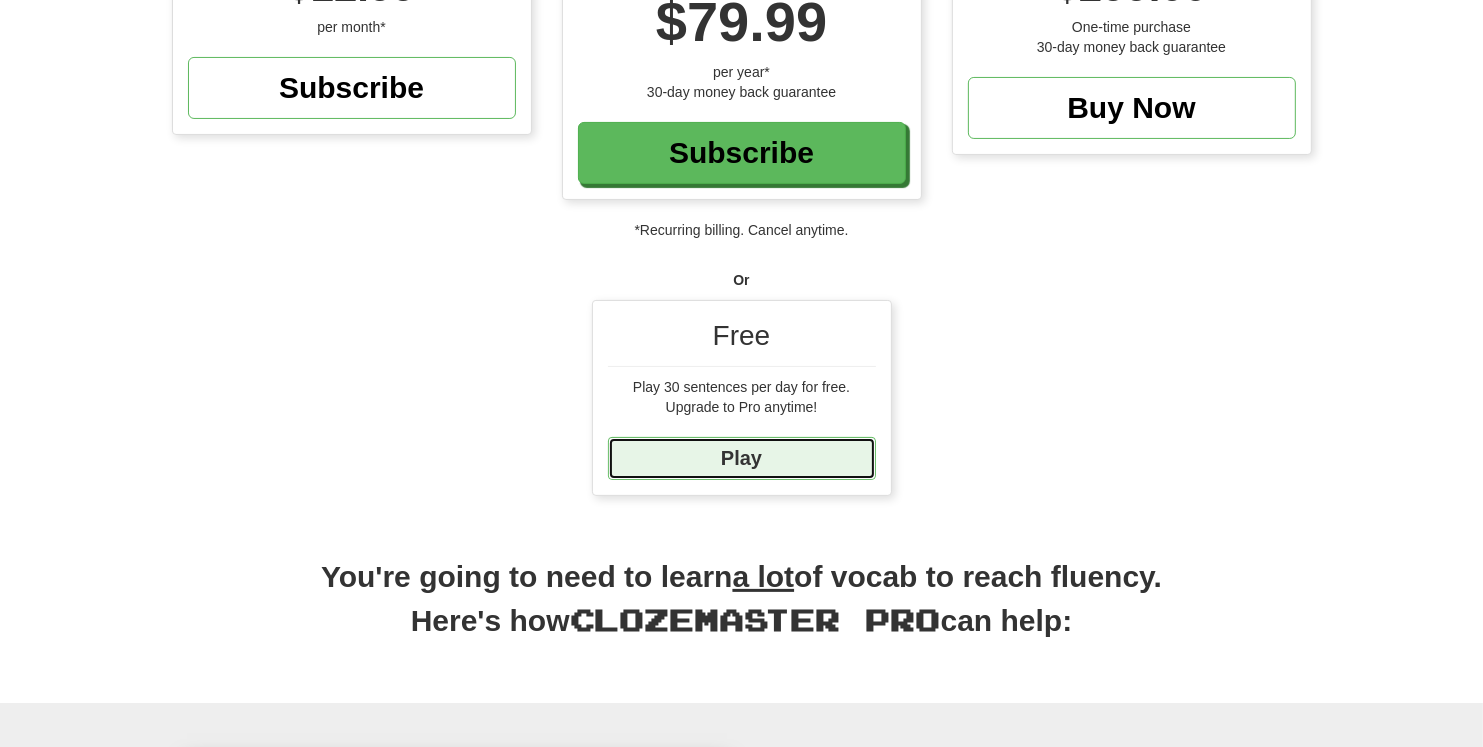 click on "Play" at bounding box center (742, 458) 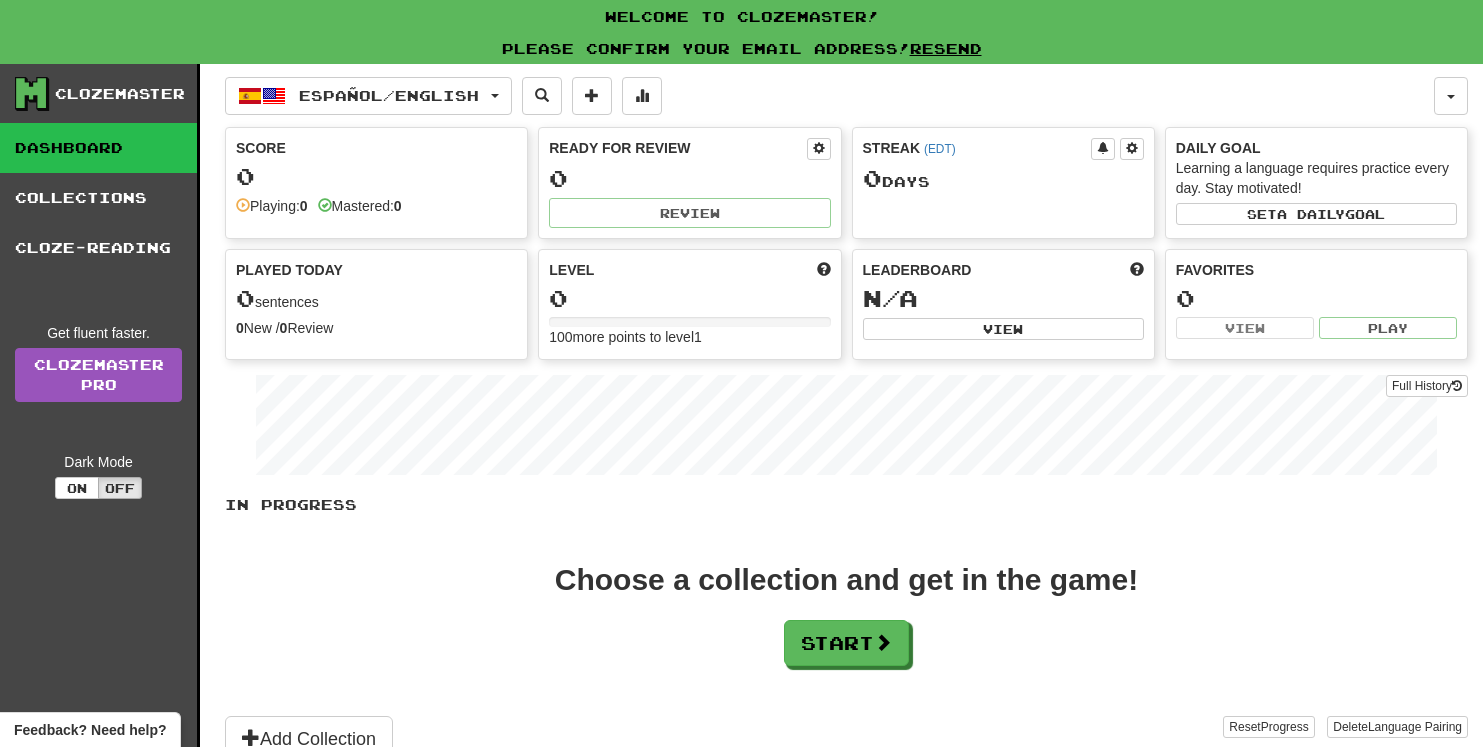scroll, scrollTop: 0, scrollLeft: 0, axis: both 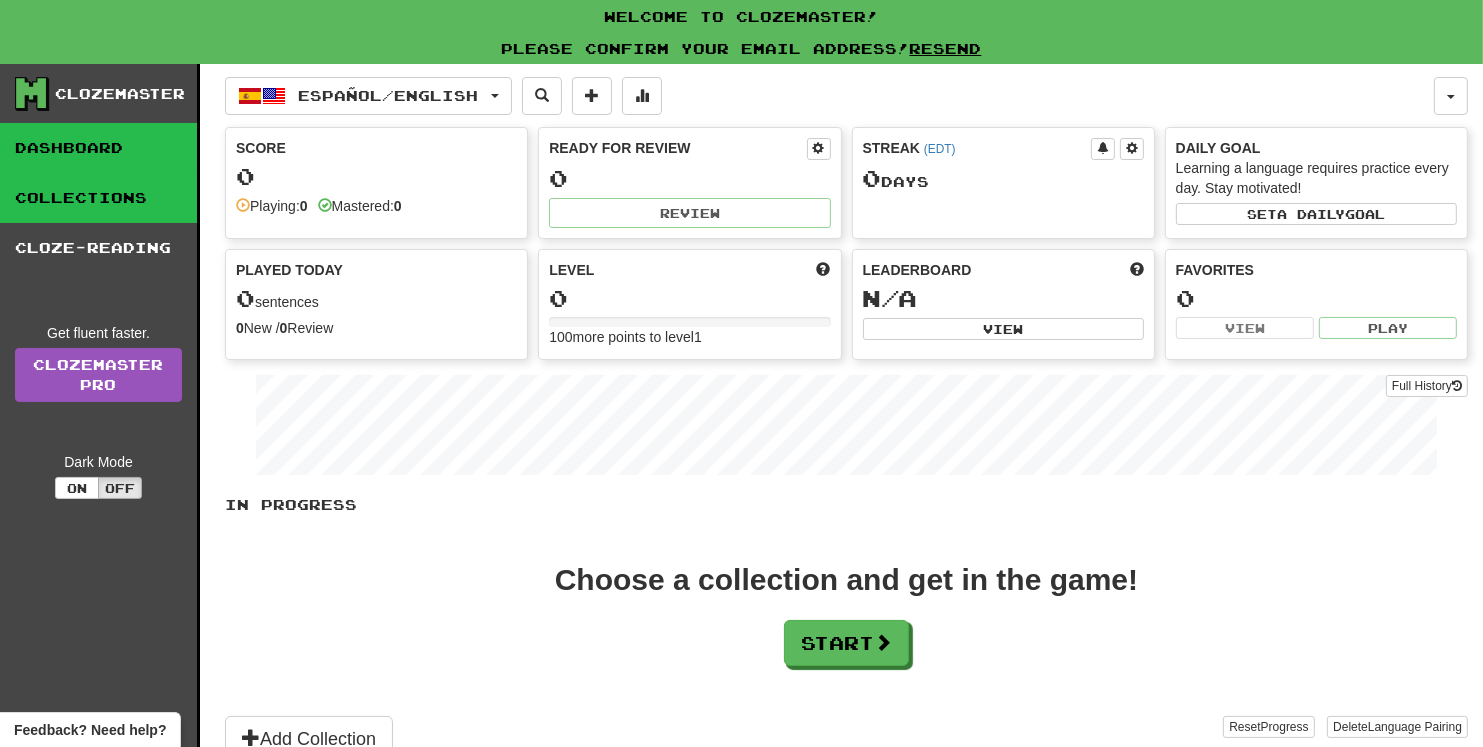 click on "Collections" at bounding box center (98, 198) 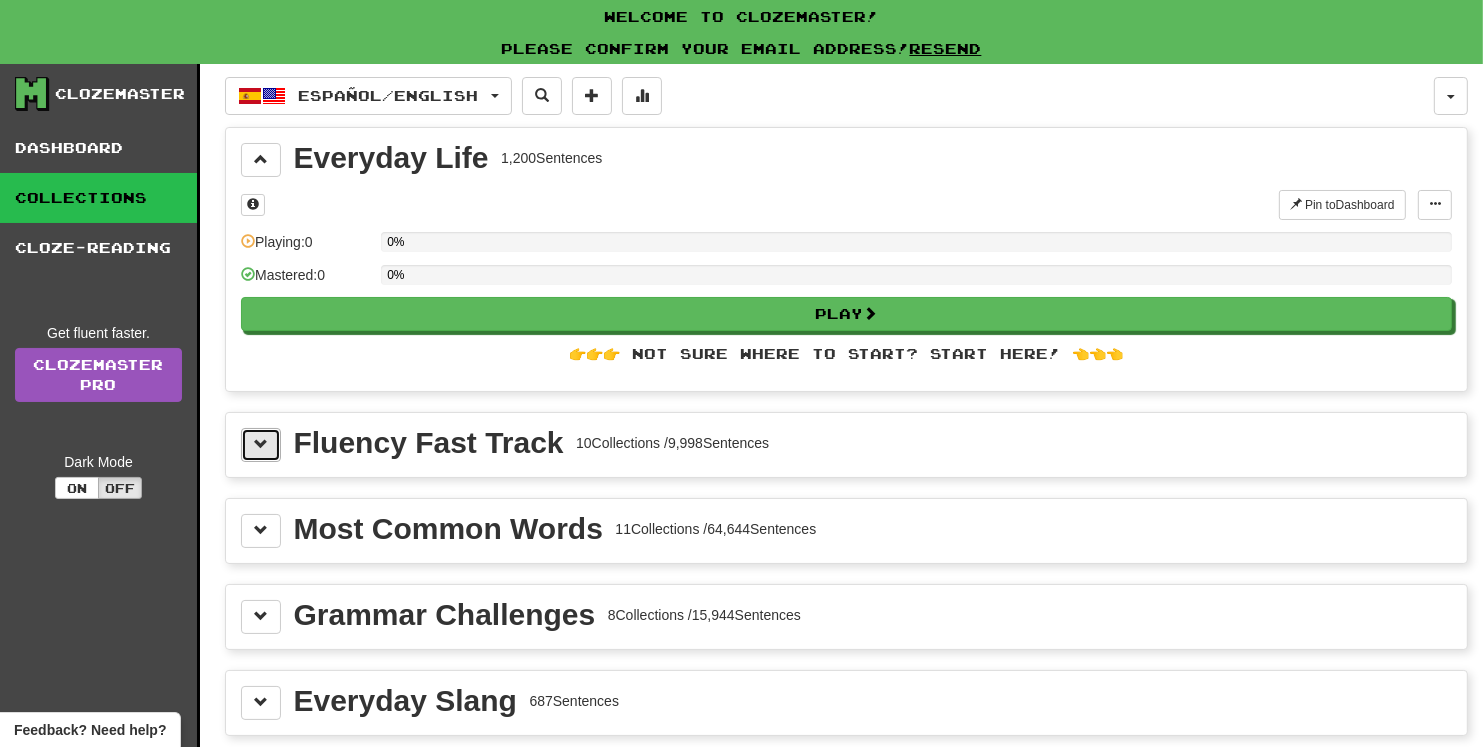 click at bounding box center (261, 445) 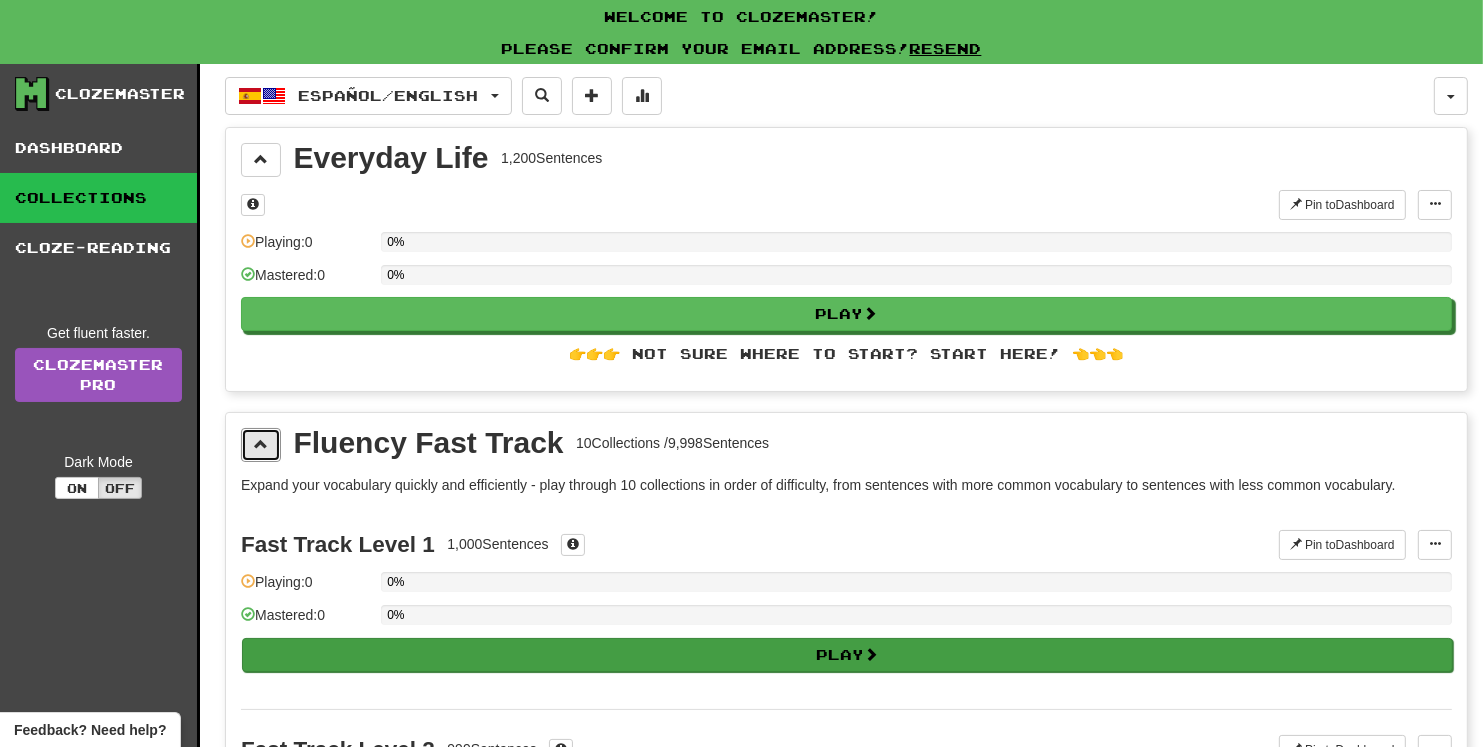 scroll, scrollTop: 0, scrollLeft: 0, axis: both 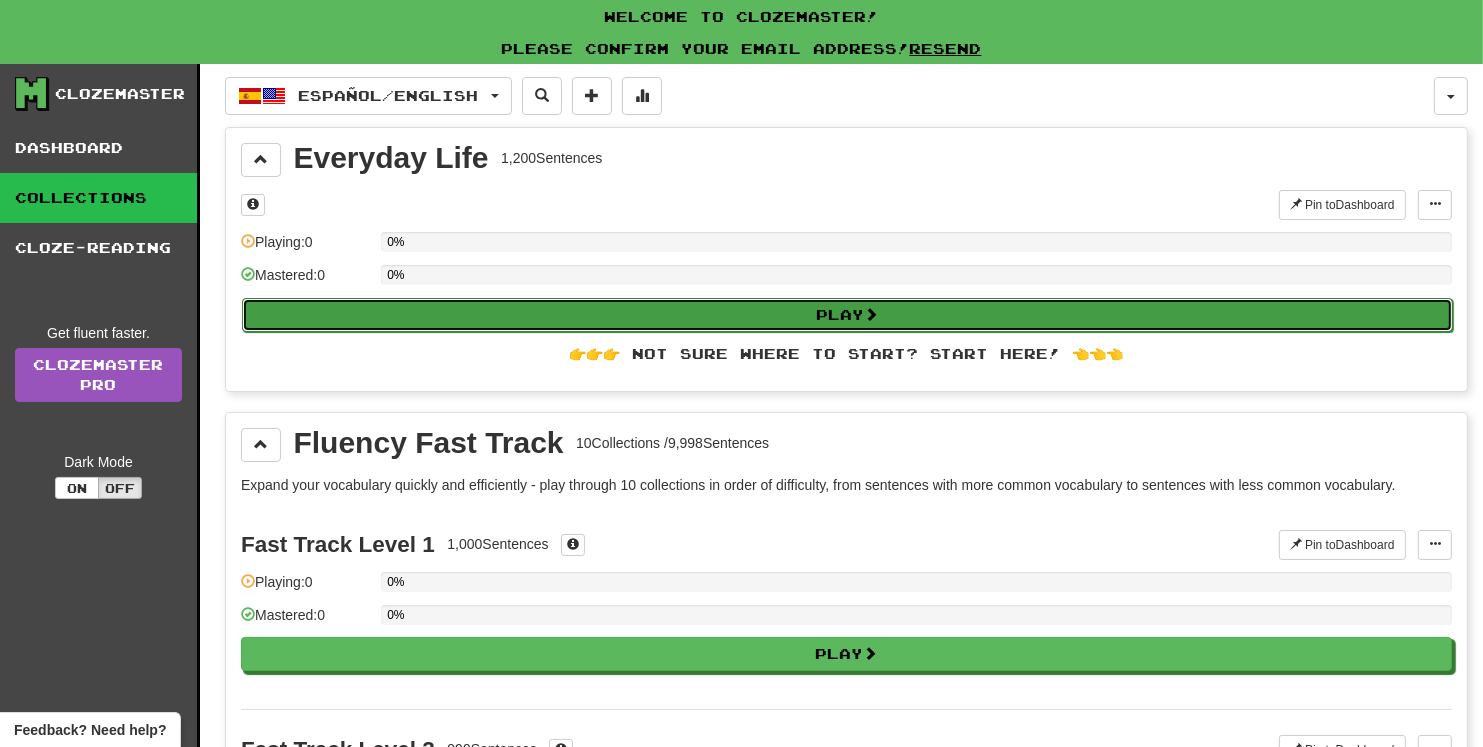 click on "Play" at bounding box center [847, 315] 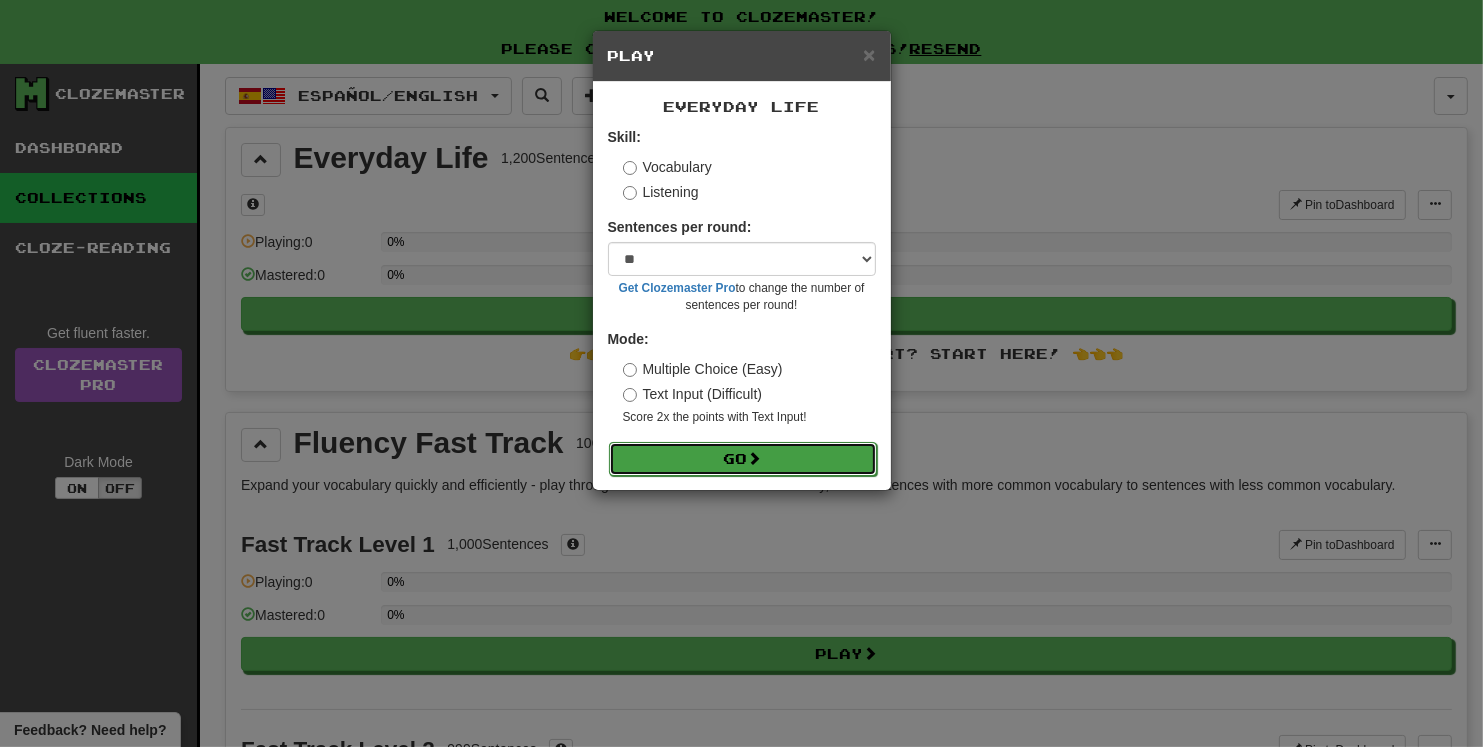click on "Go" at bounding box center (743, 459) 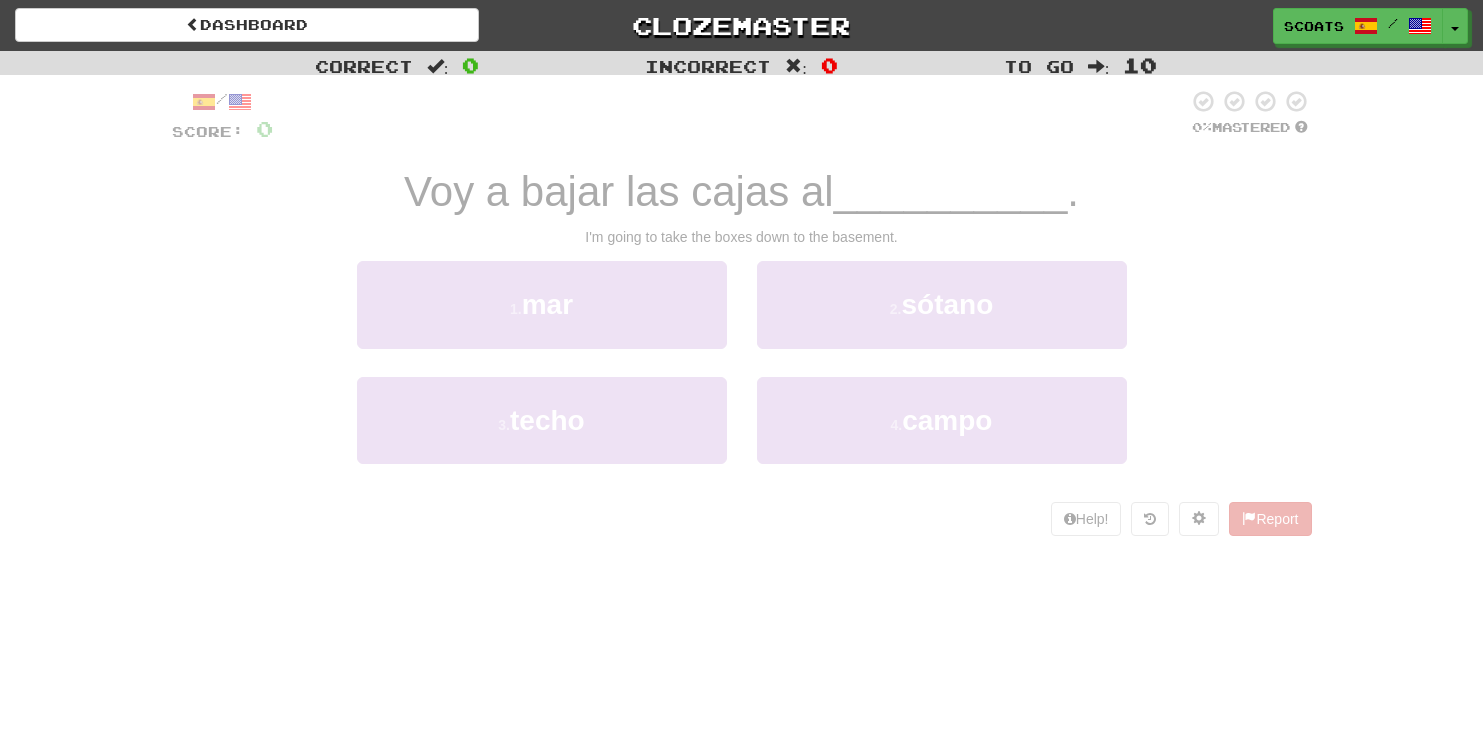 scroll, scrollTop: 0, scrollLeft: 0, axis: both 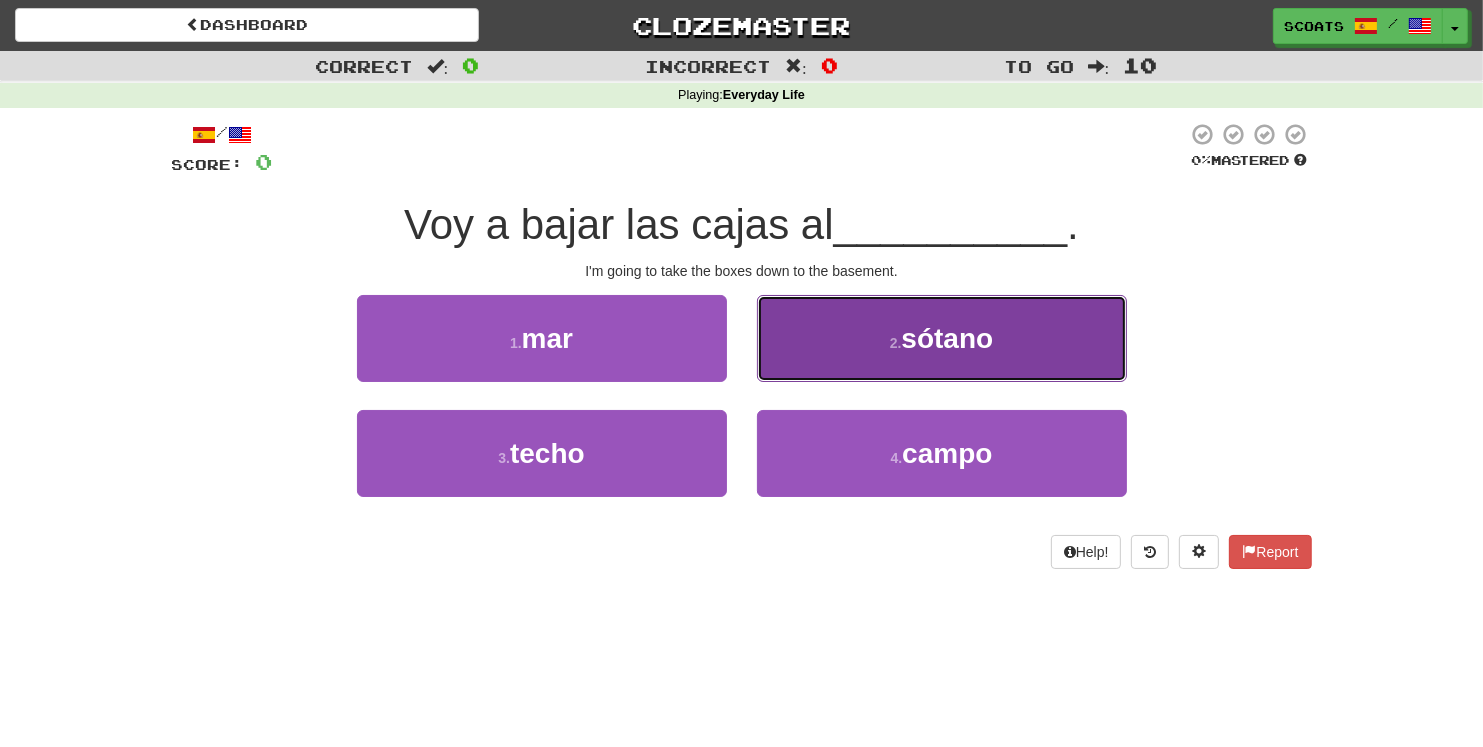 click on "sótano" at bounding box center [947, 338] 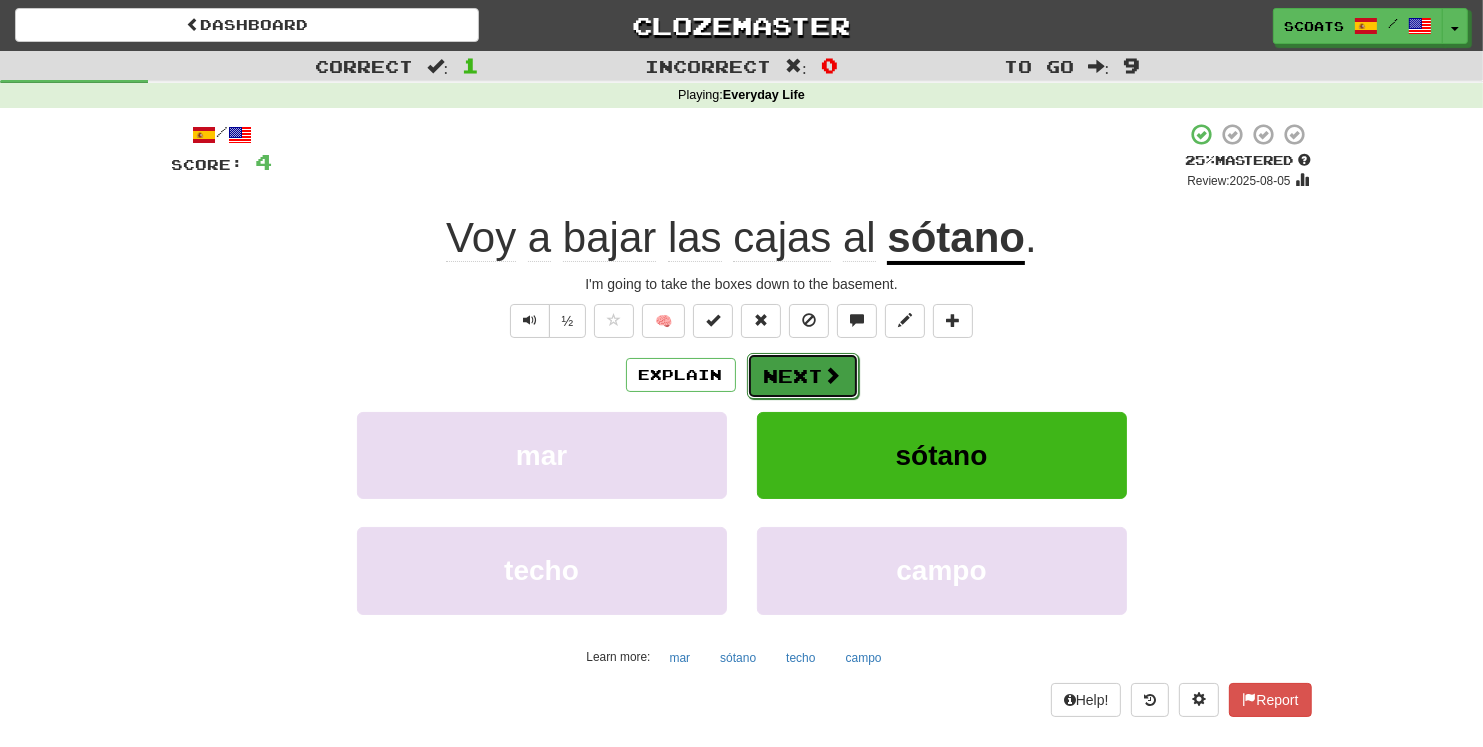 click on "Next" at bounding box center [803, 376] 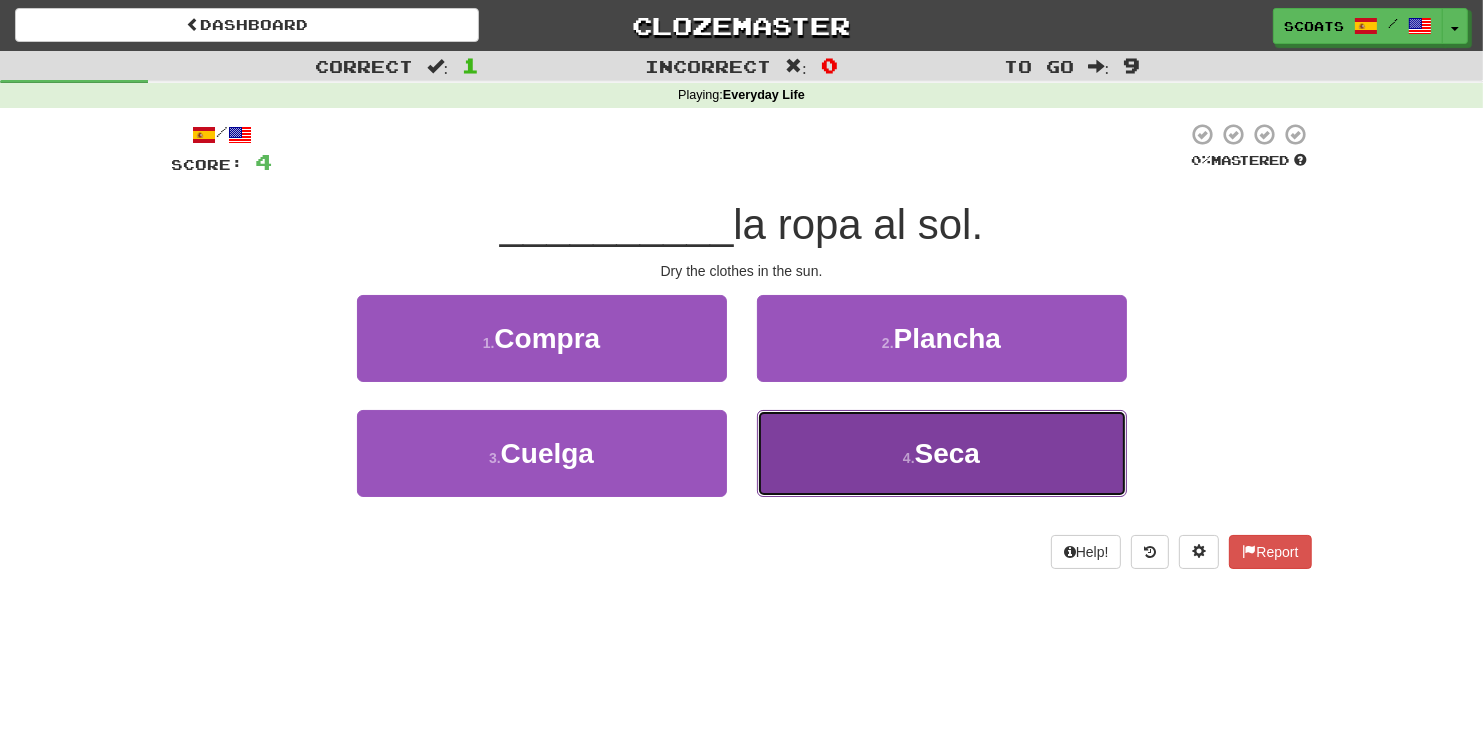 click on "Seca" at bounding box center (947, 453) 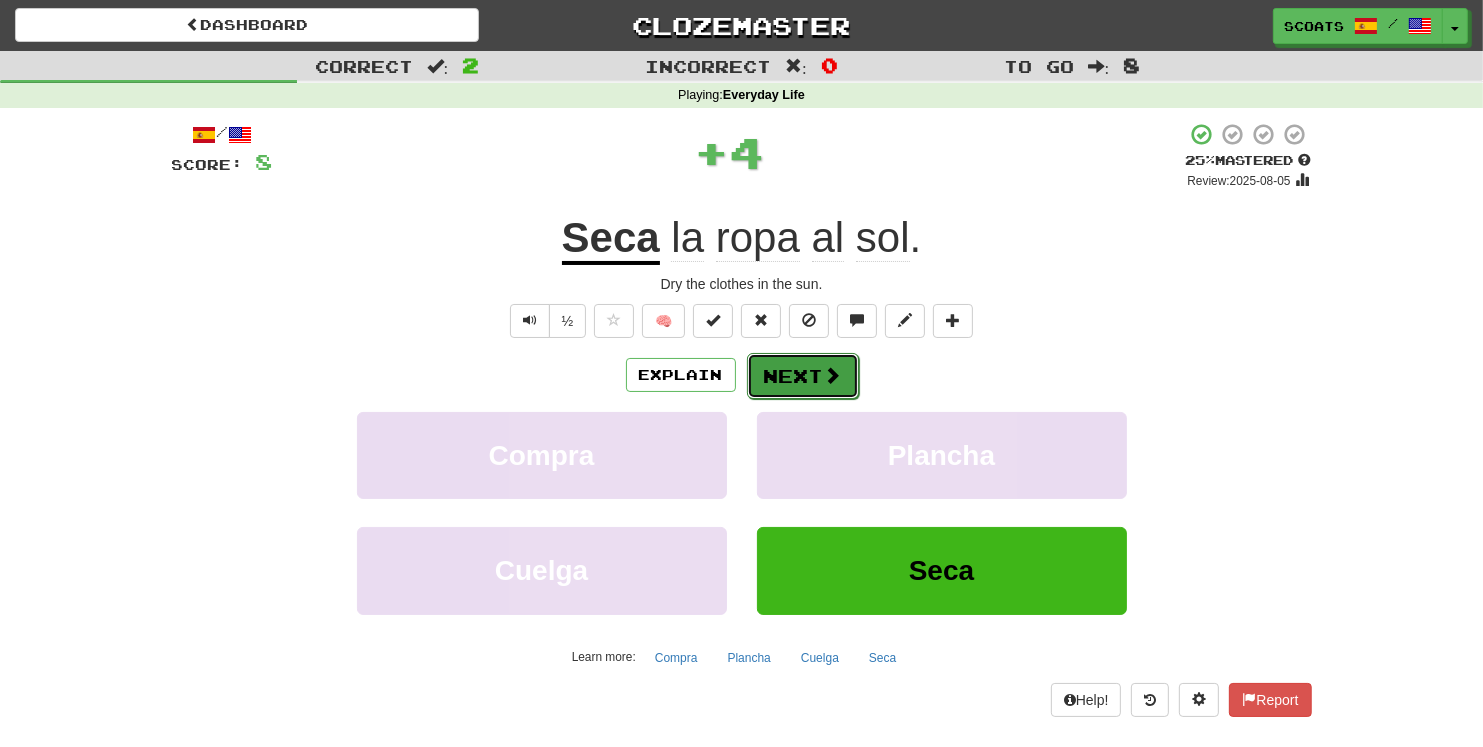 click on "Next" at bounding box center (803, 376) 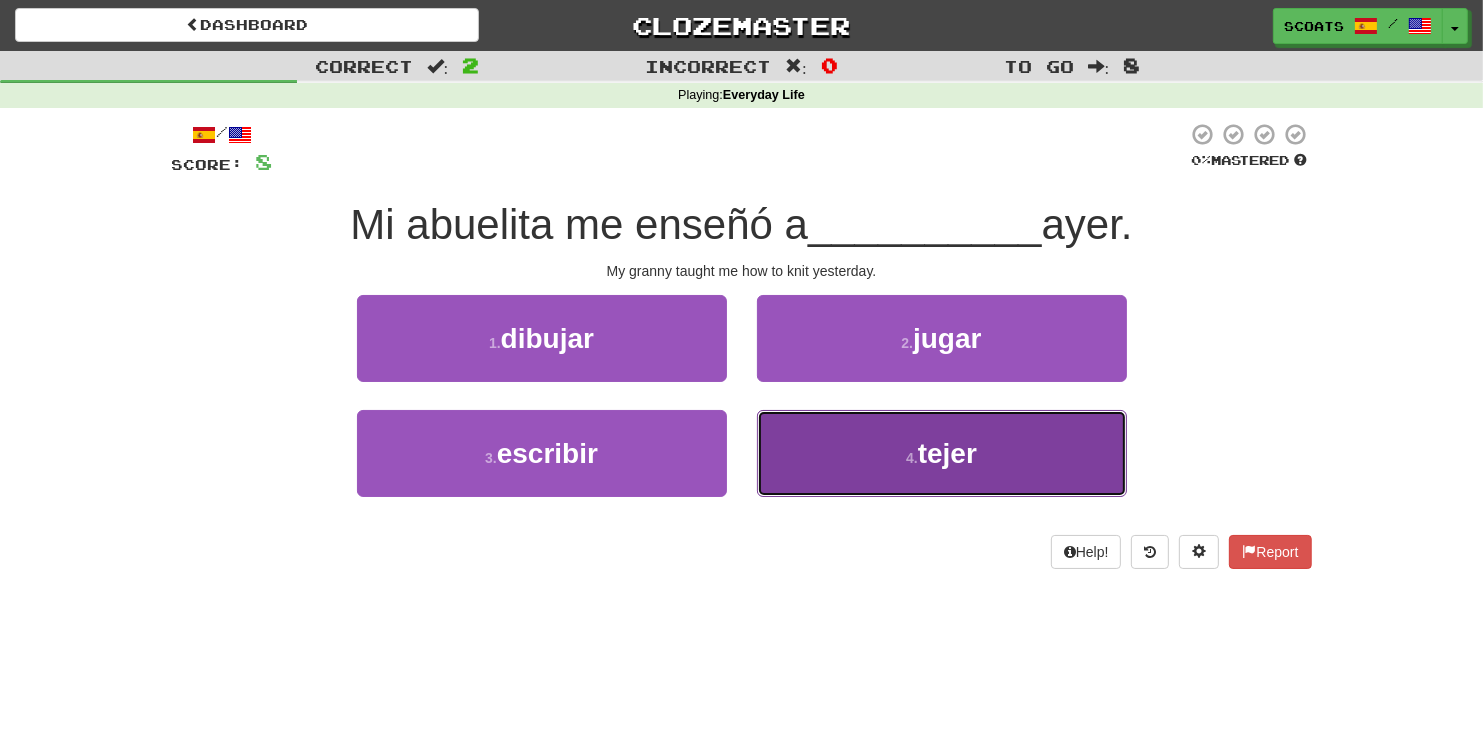 click on "4 .  tejer" at bounding box center (942, 453) 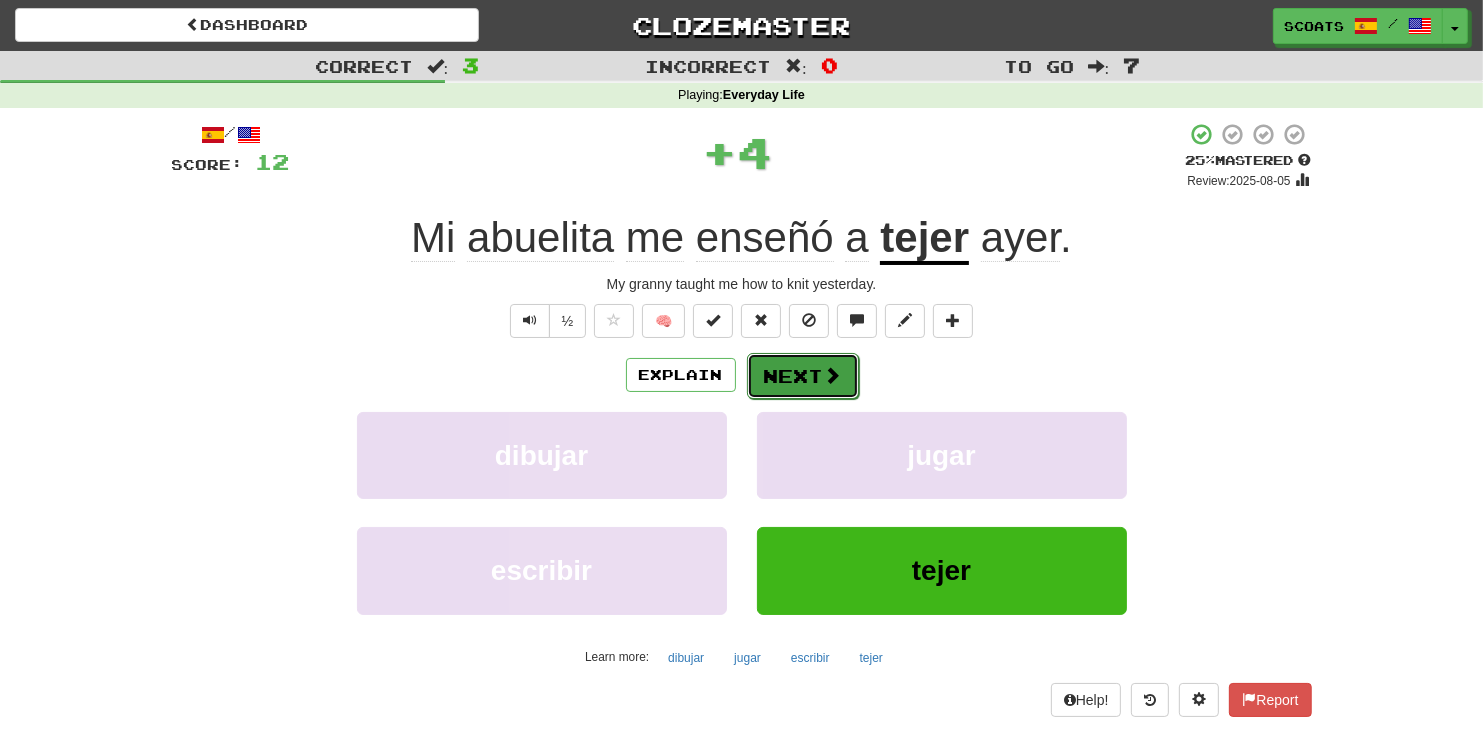 click on "Next" at bounding box center [803, 376] 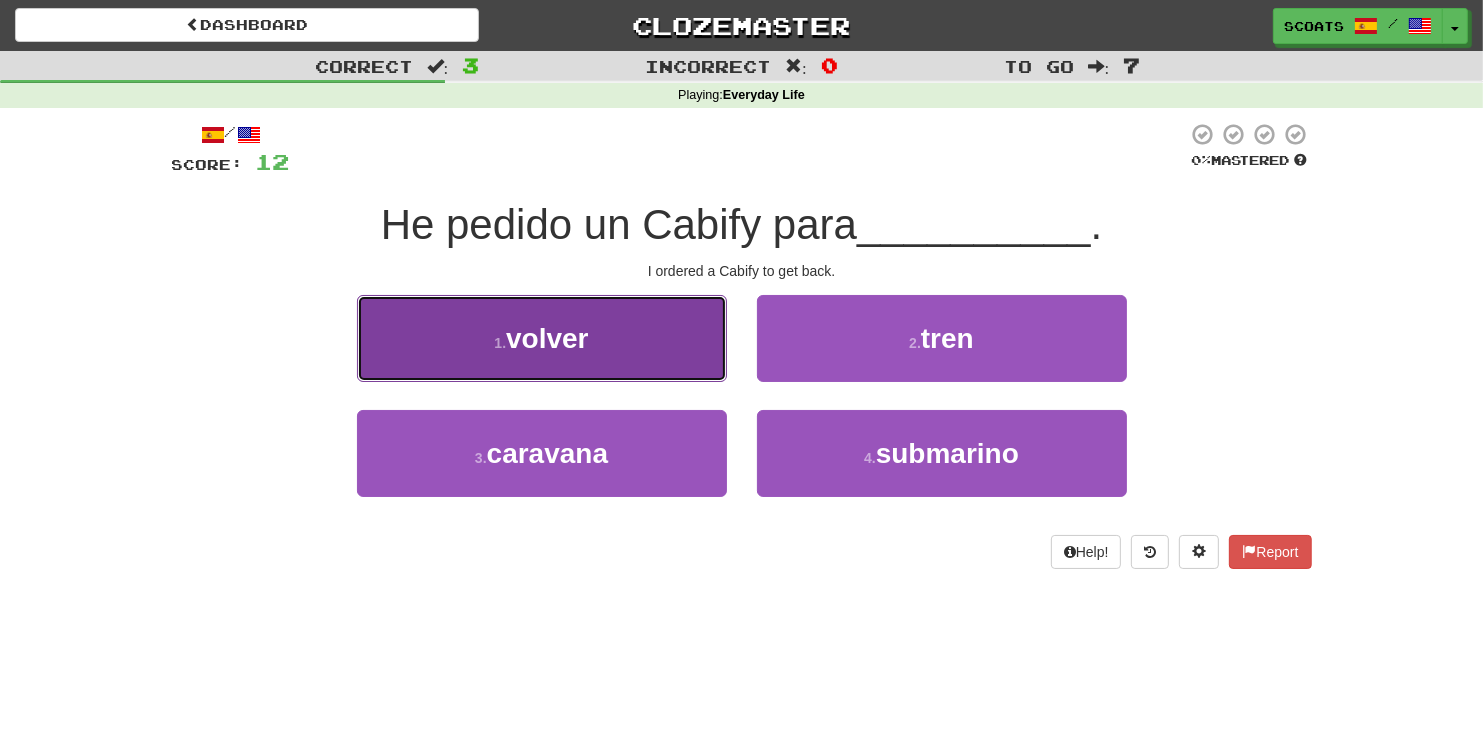 click on "1 .  volver" at bounding box center (542, 338) 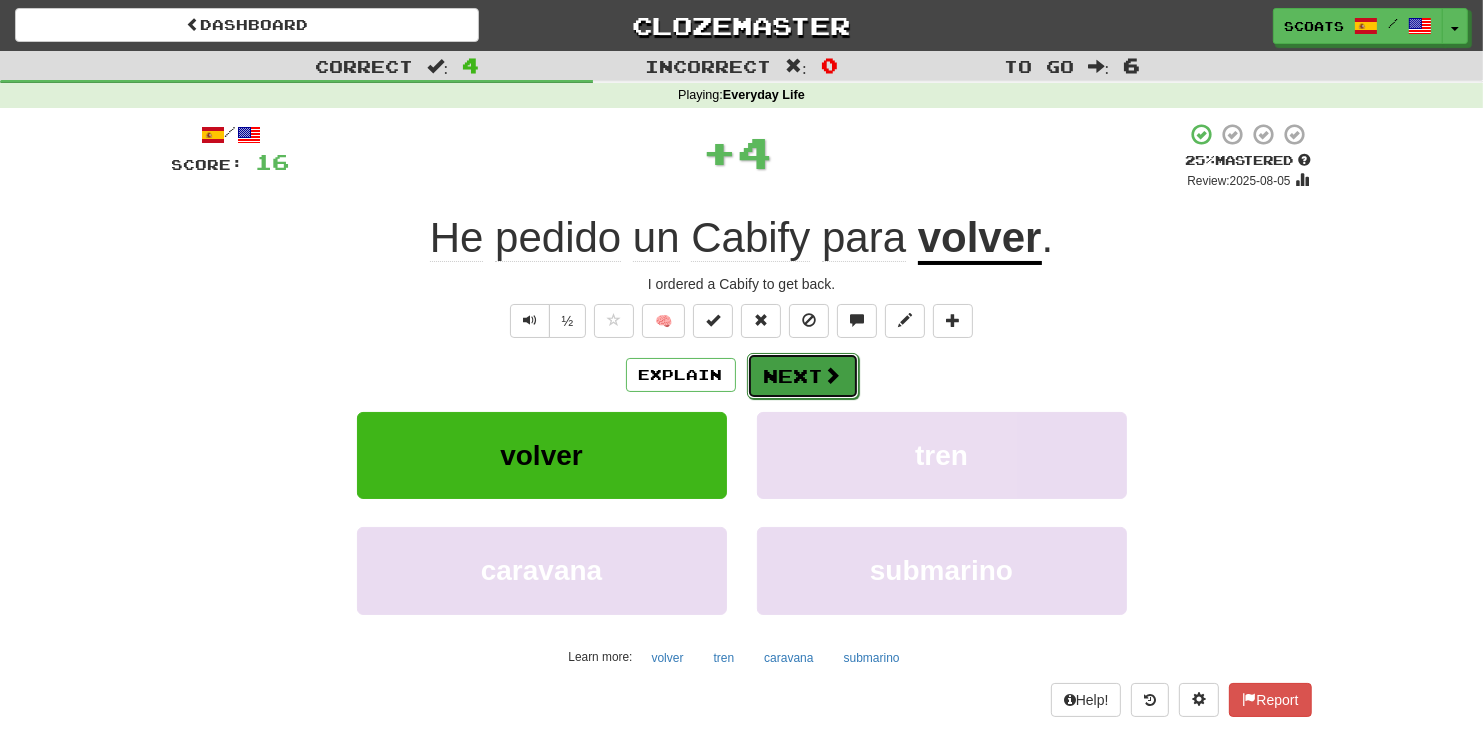 click on "Next" at bounding box center (803, 376) 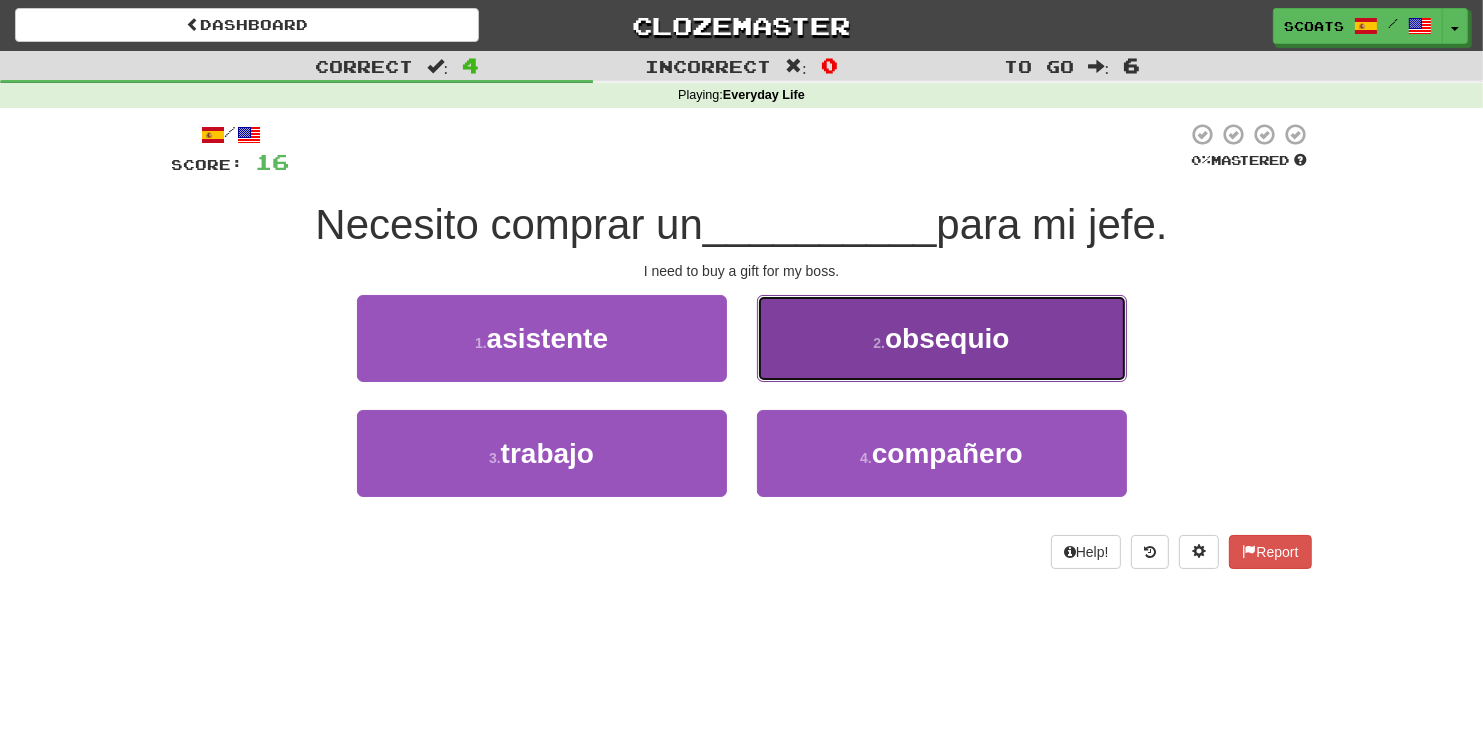 click on "obsequio" at bounding box center [947, 338] 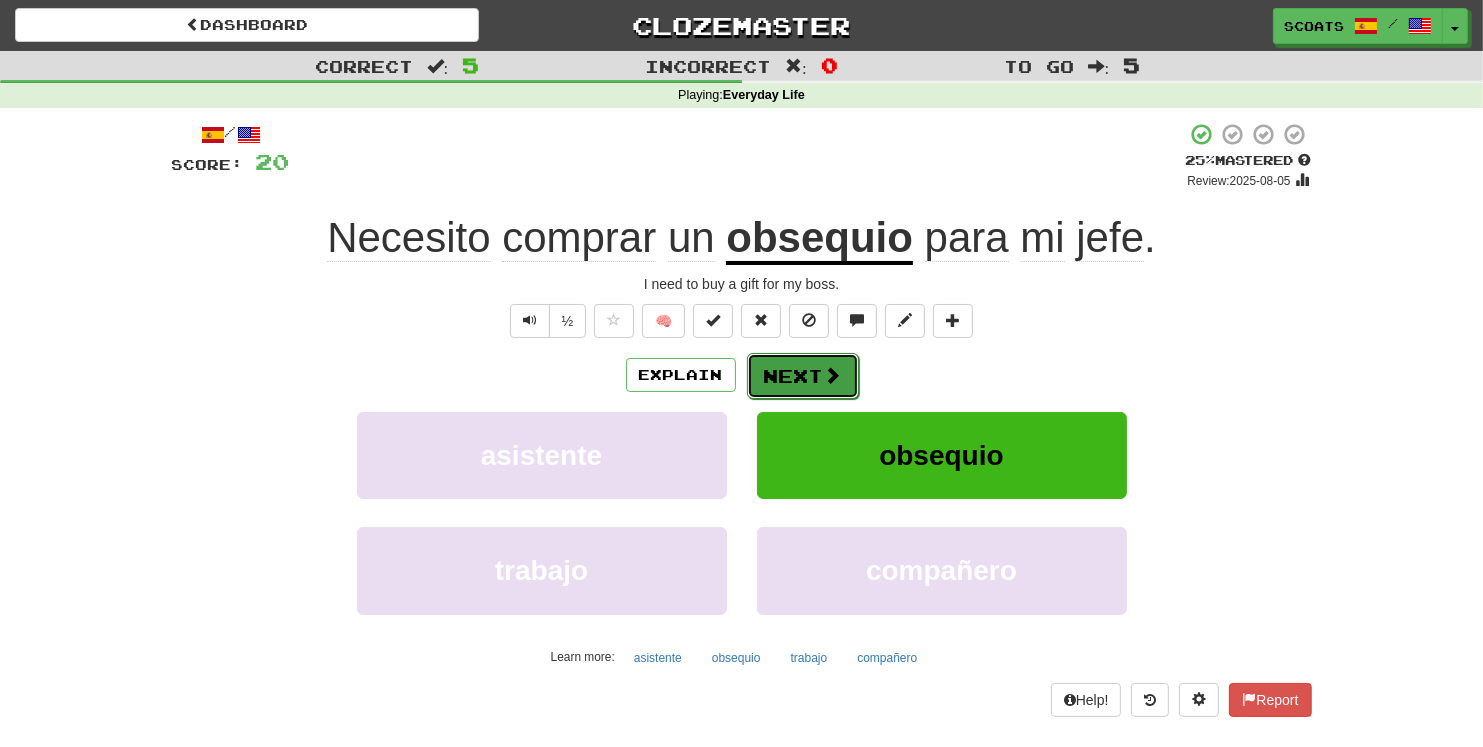 click at bounding box center (833, 375) 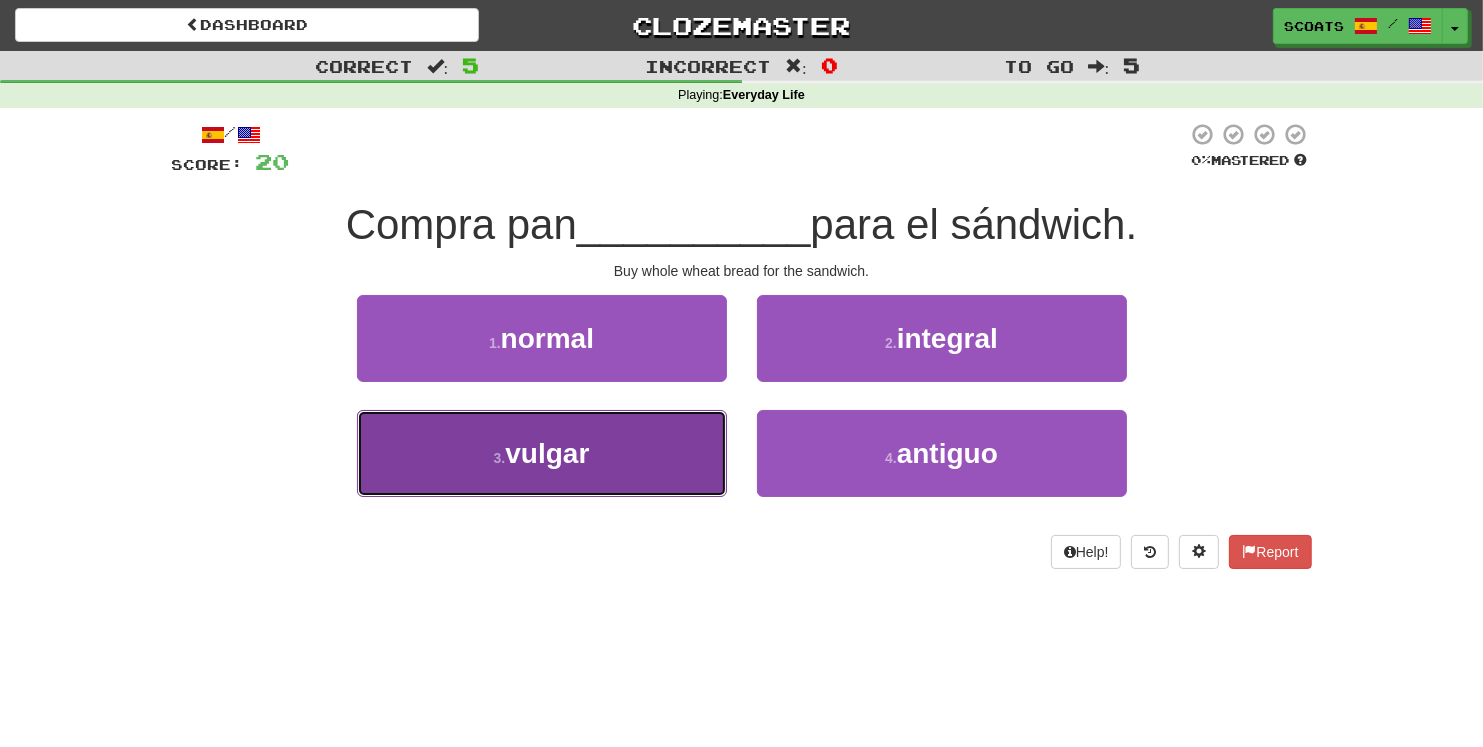 click on "3 .  vulgar" at bounding box center [542, 453] 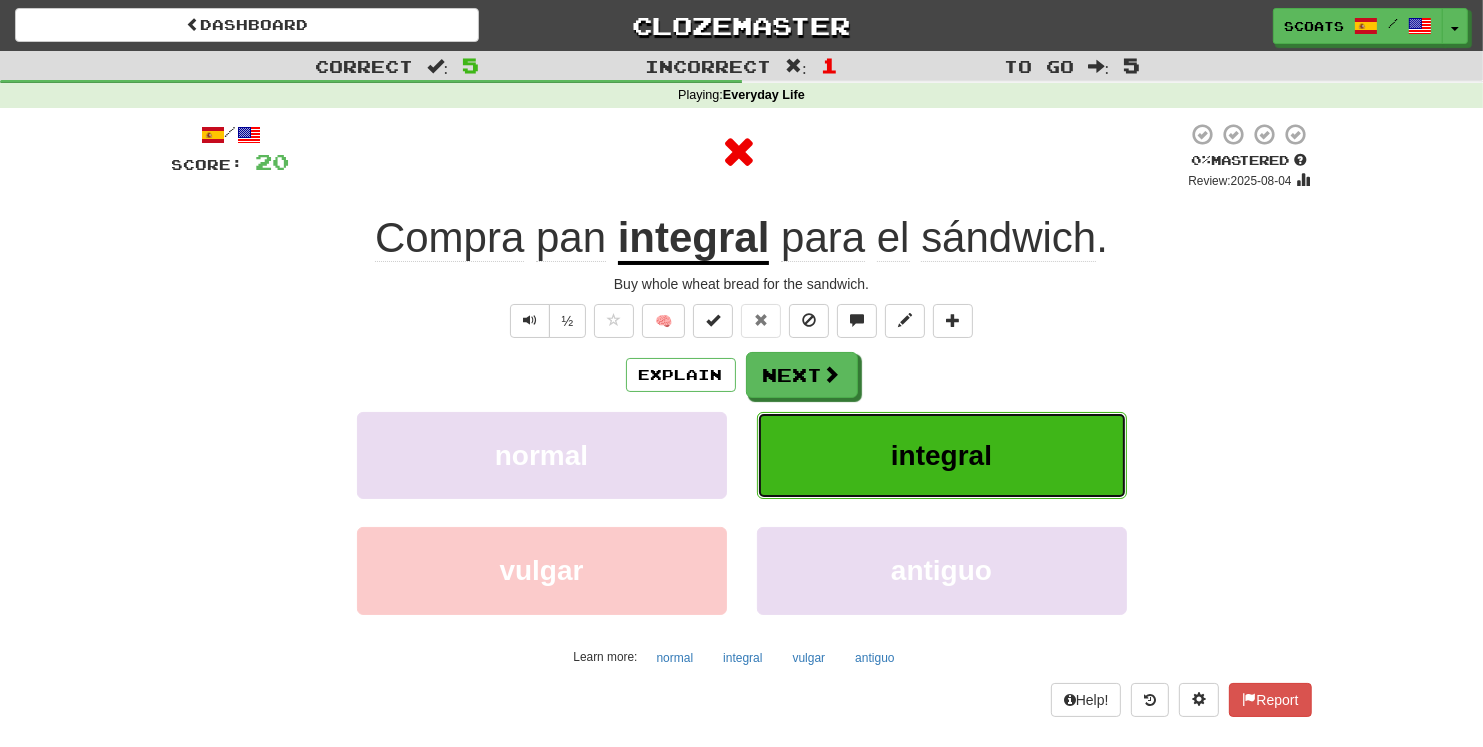 click on "integral" at bounding box center [941, 455] 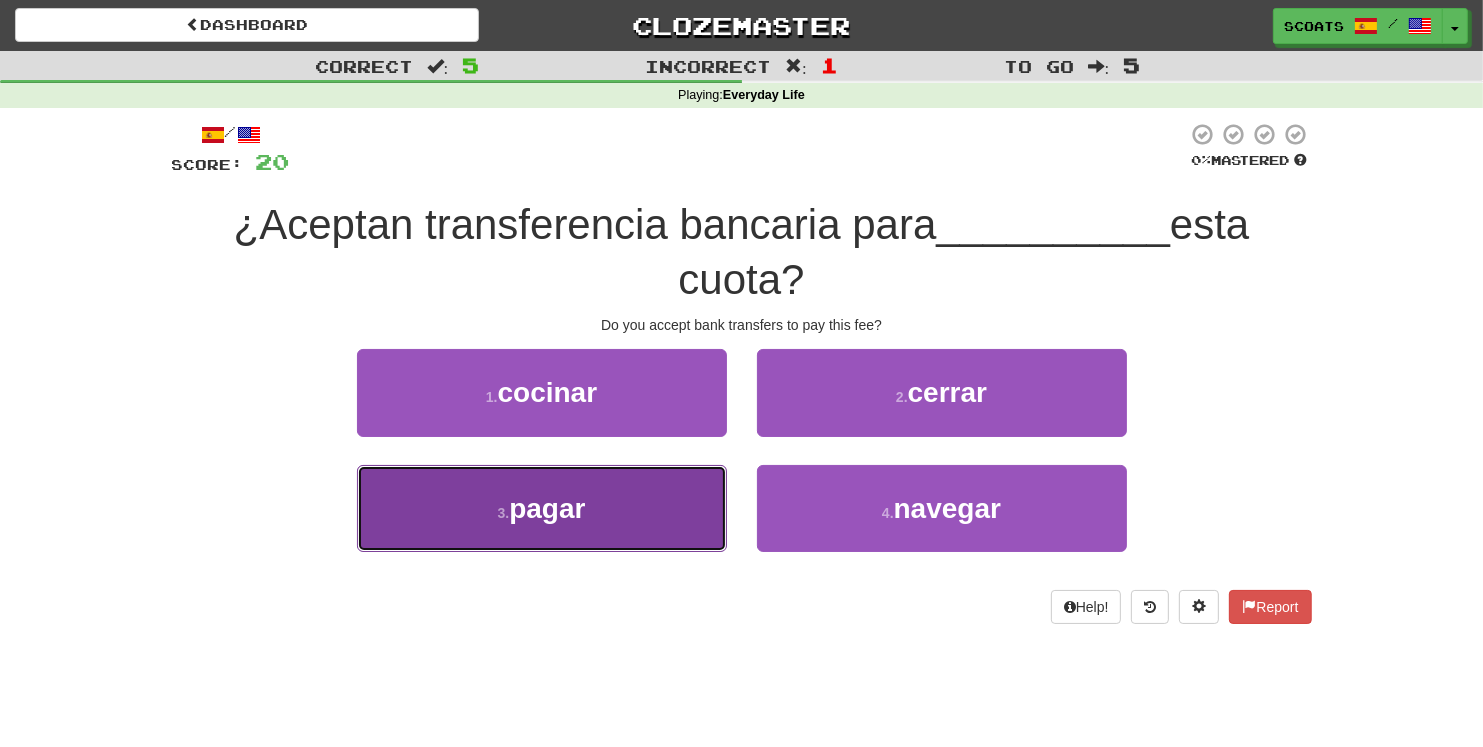 click on "pagar" at bounding box center [547, 508] 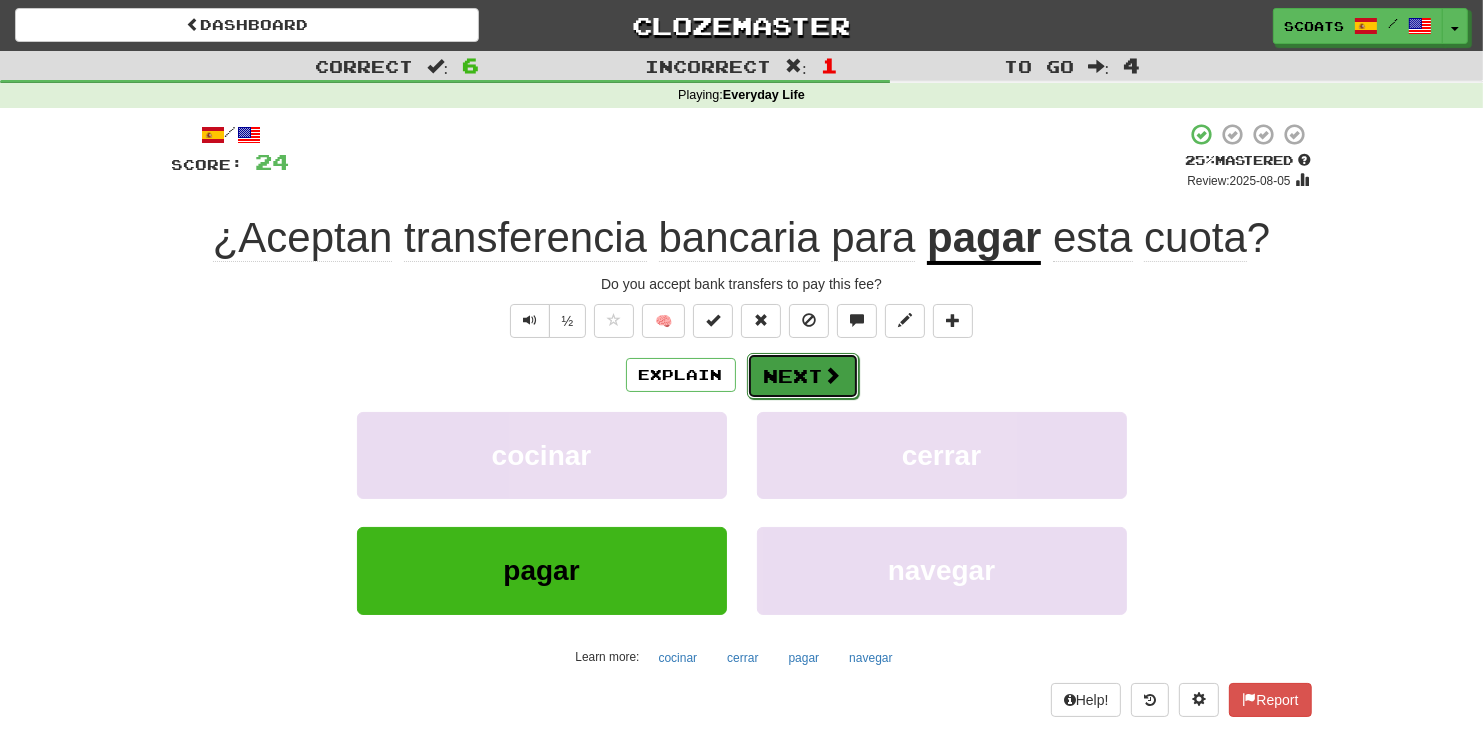 click at bounding box center [833, 375] 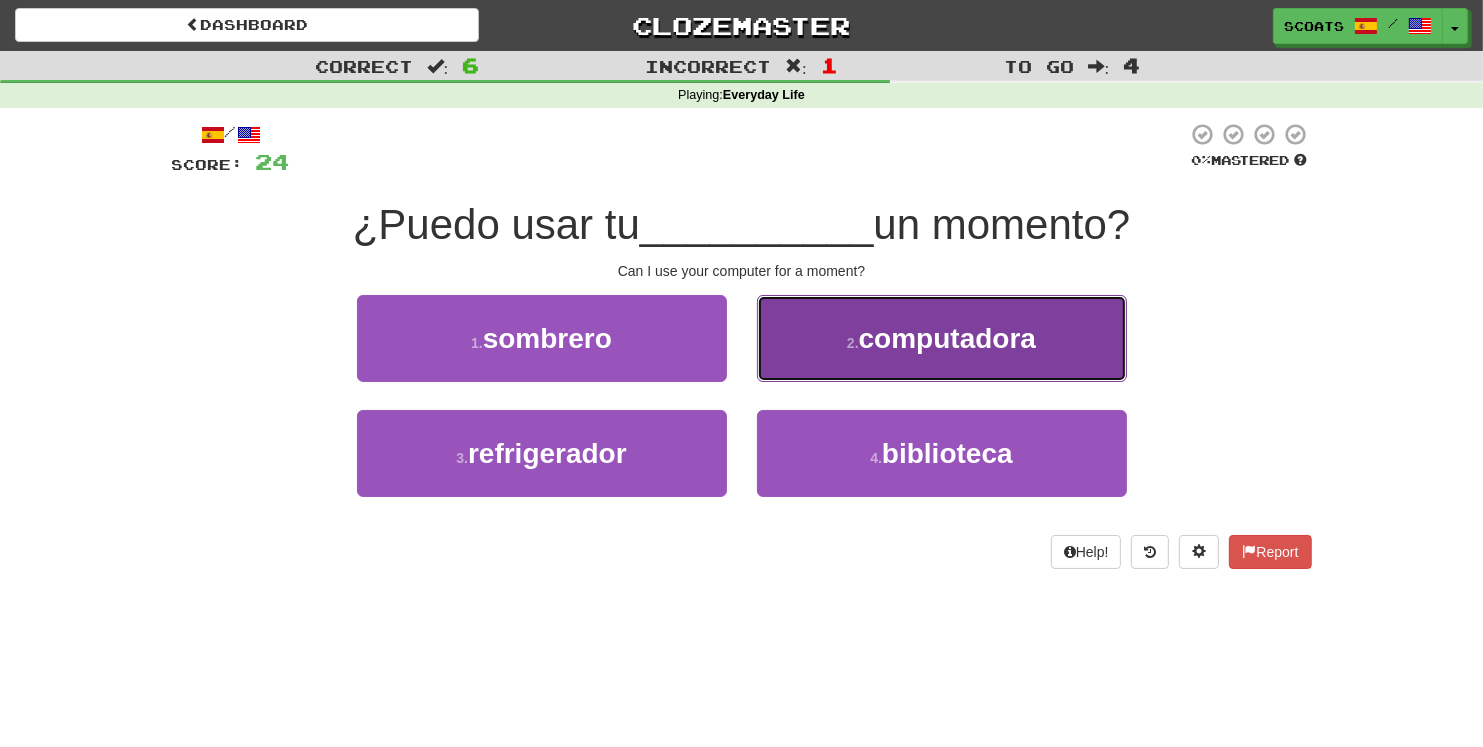 click on "computadora" at bounding box center [947, 338] 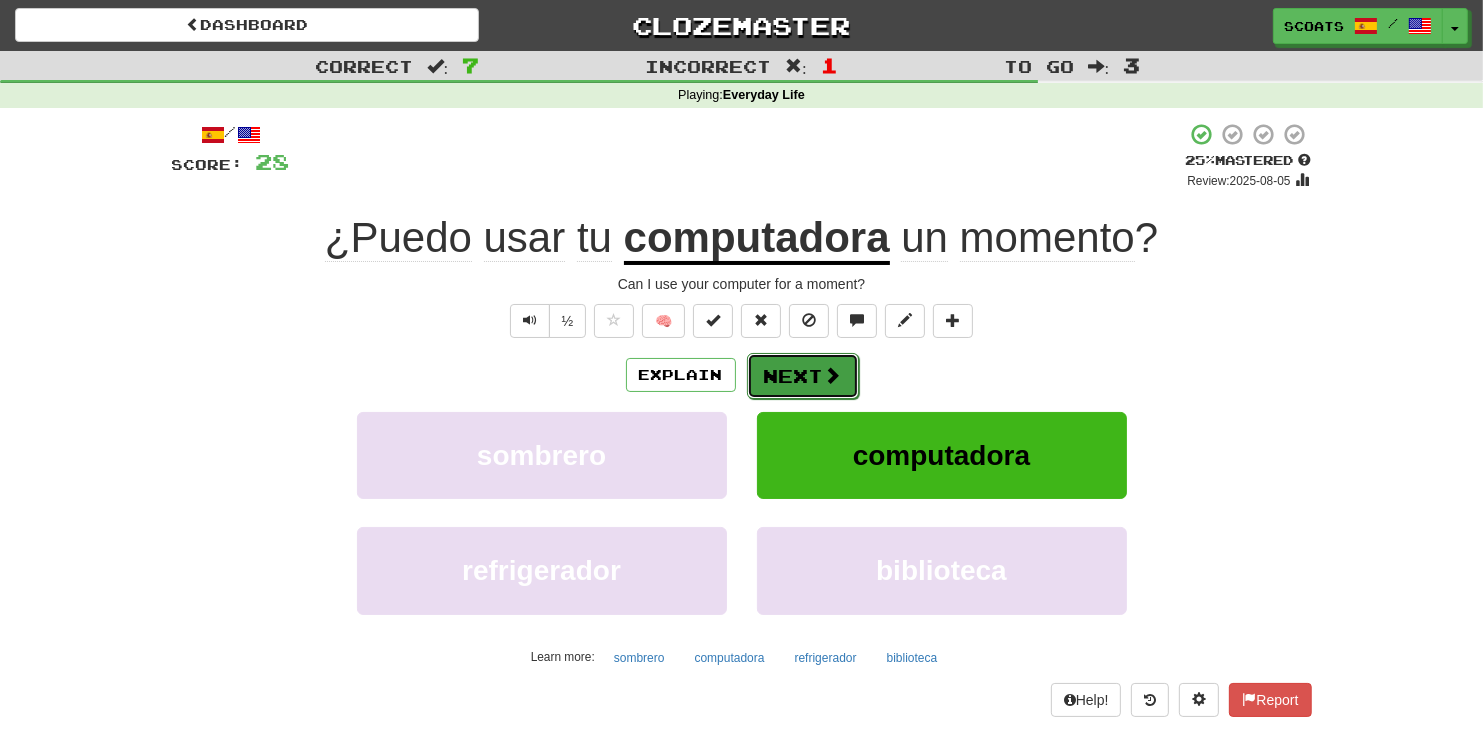 click at bounding box center (833, 375) 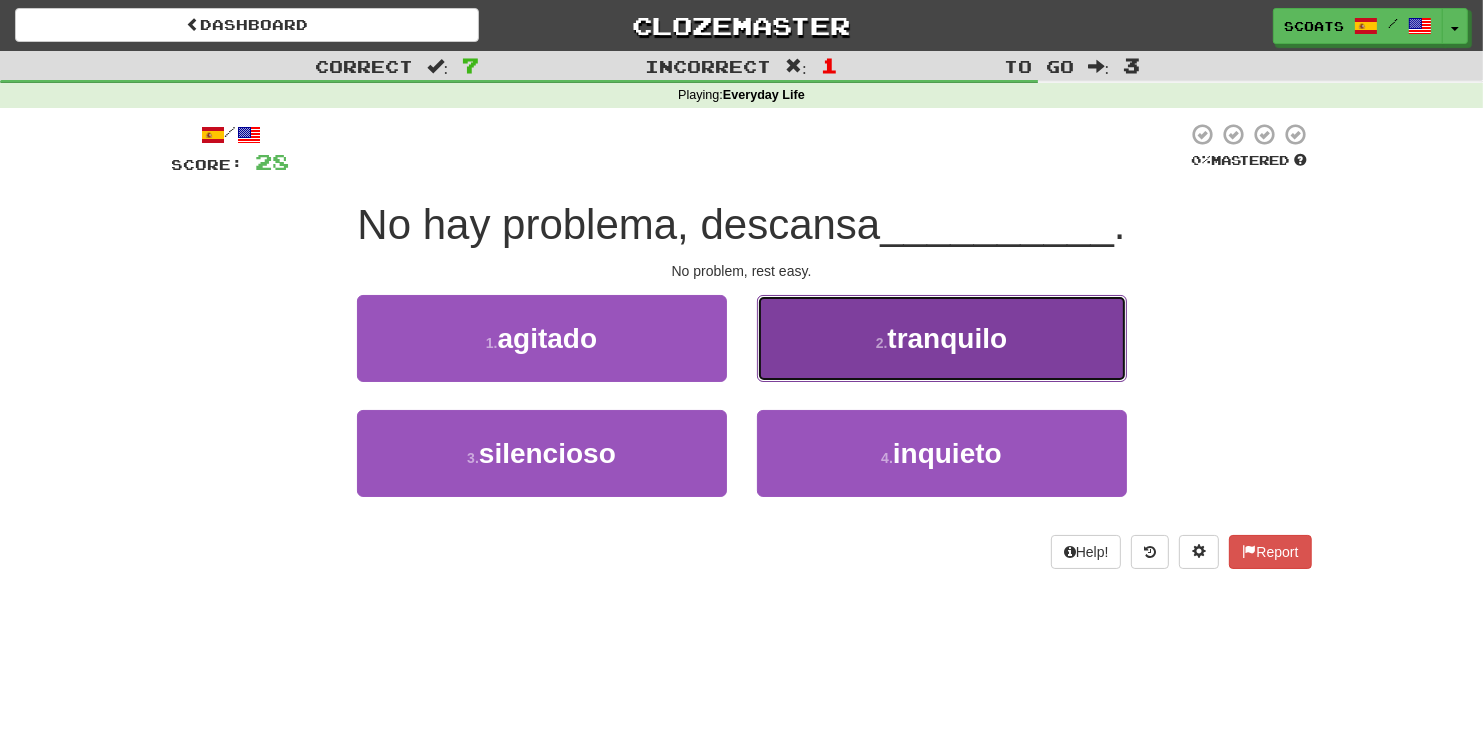 click on "2 .  tranquilo" at bounding box center (942, 338) 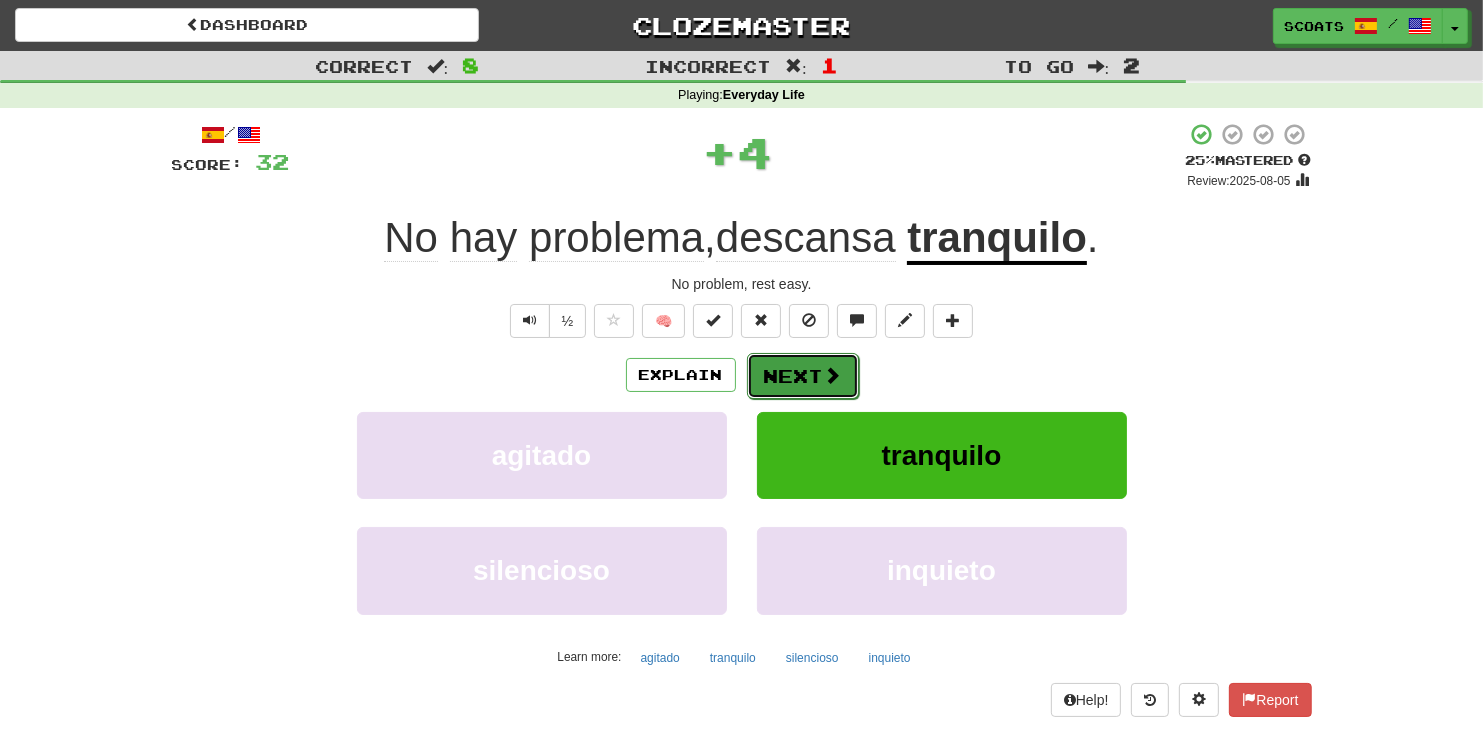 click at bounding box center [833, 375] 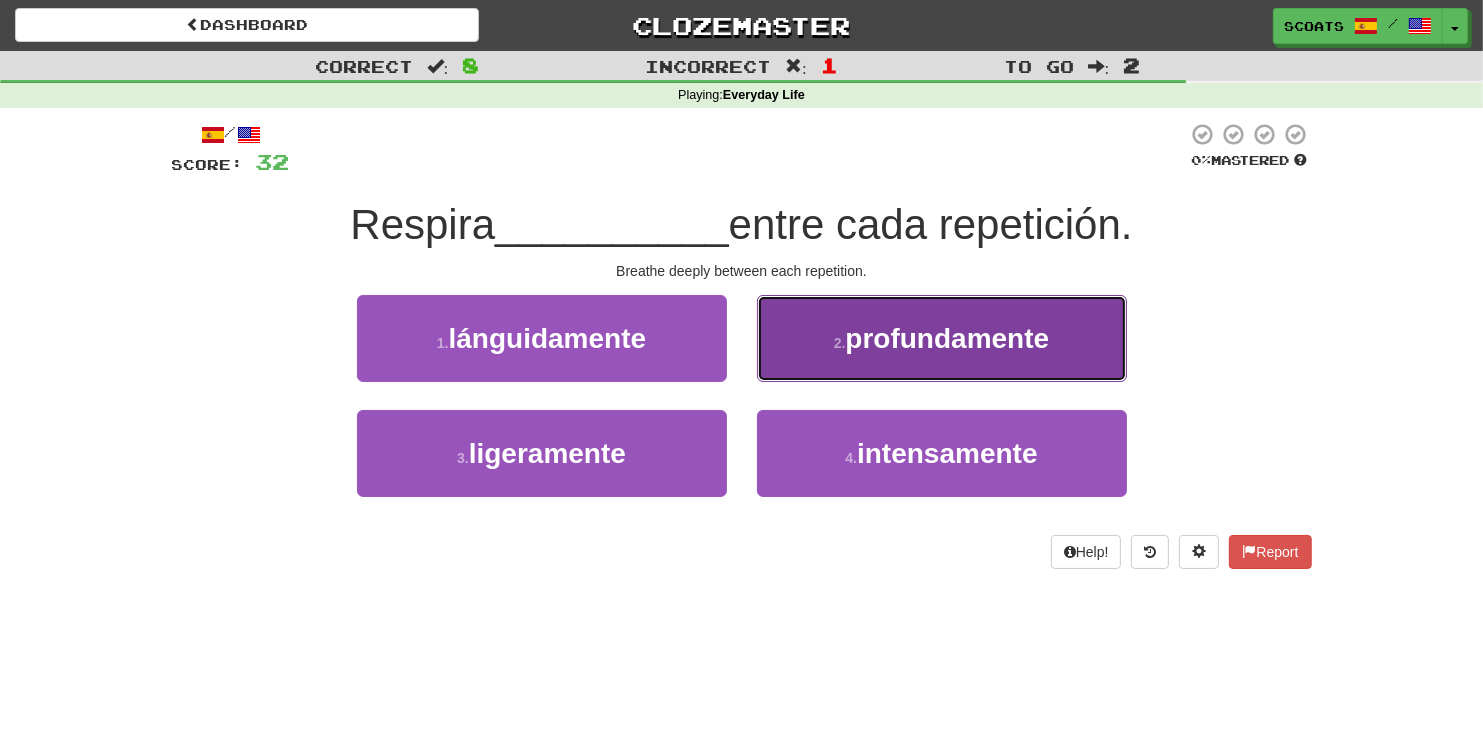click on "profundamente" at bounding box center (947, 338) 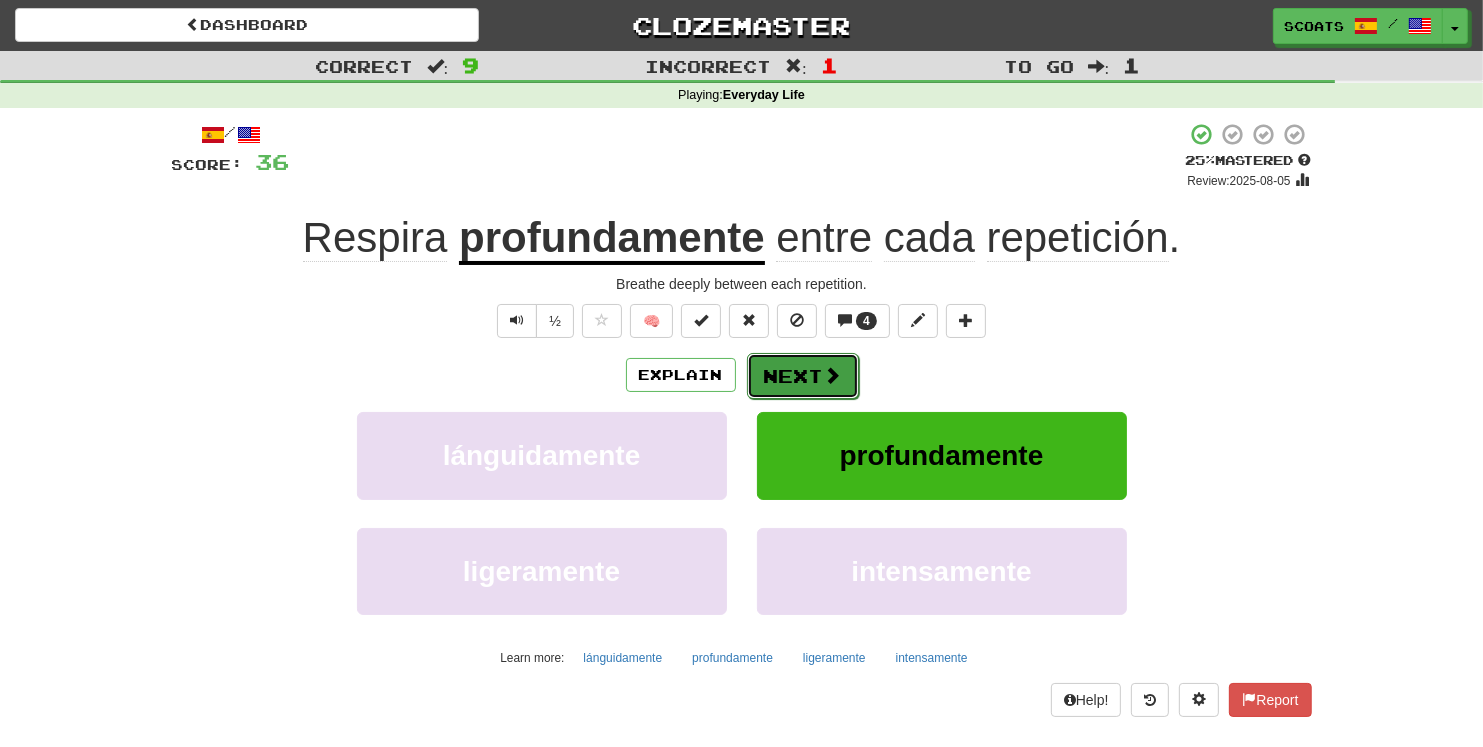 click on "Next" at bounding box center (803, 376) 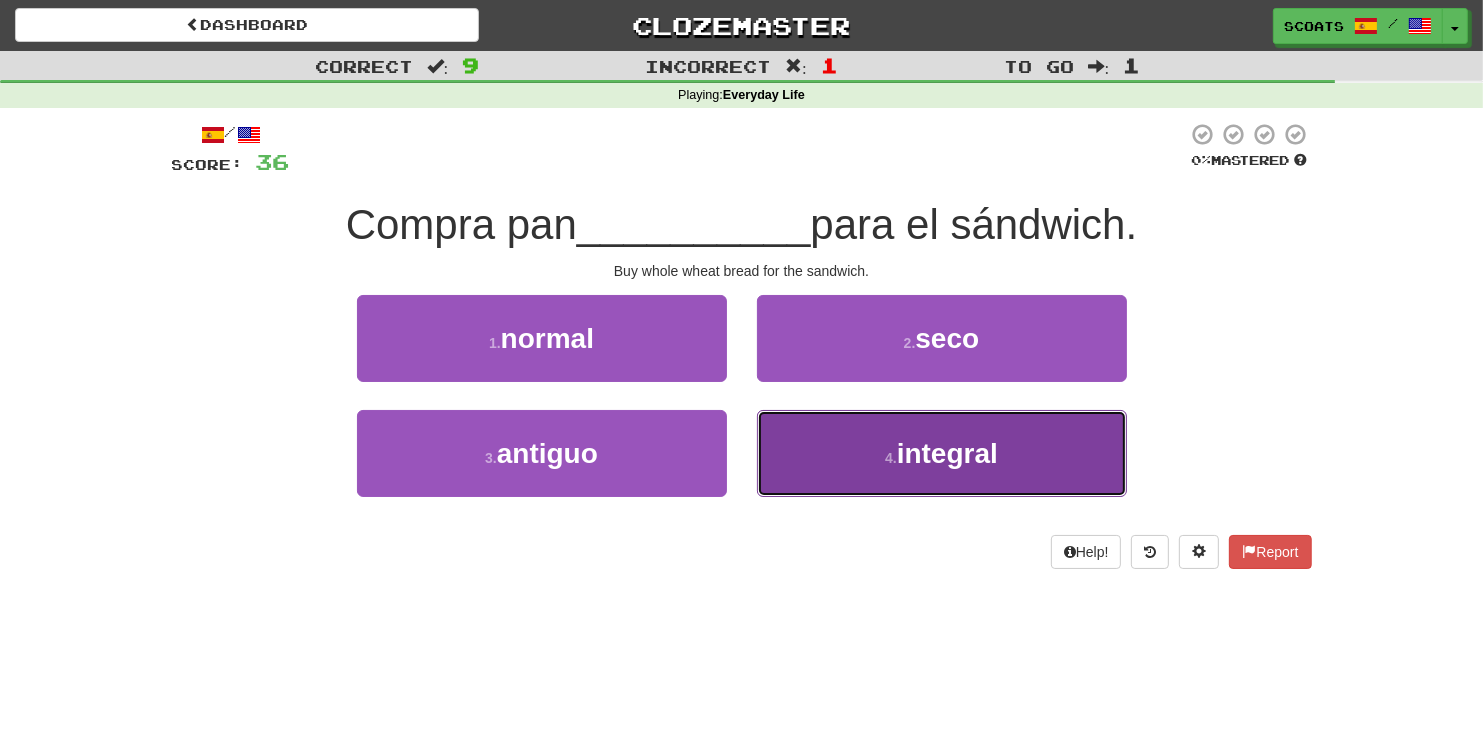 click on "integral" at bounding box center [947, 453] 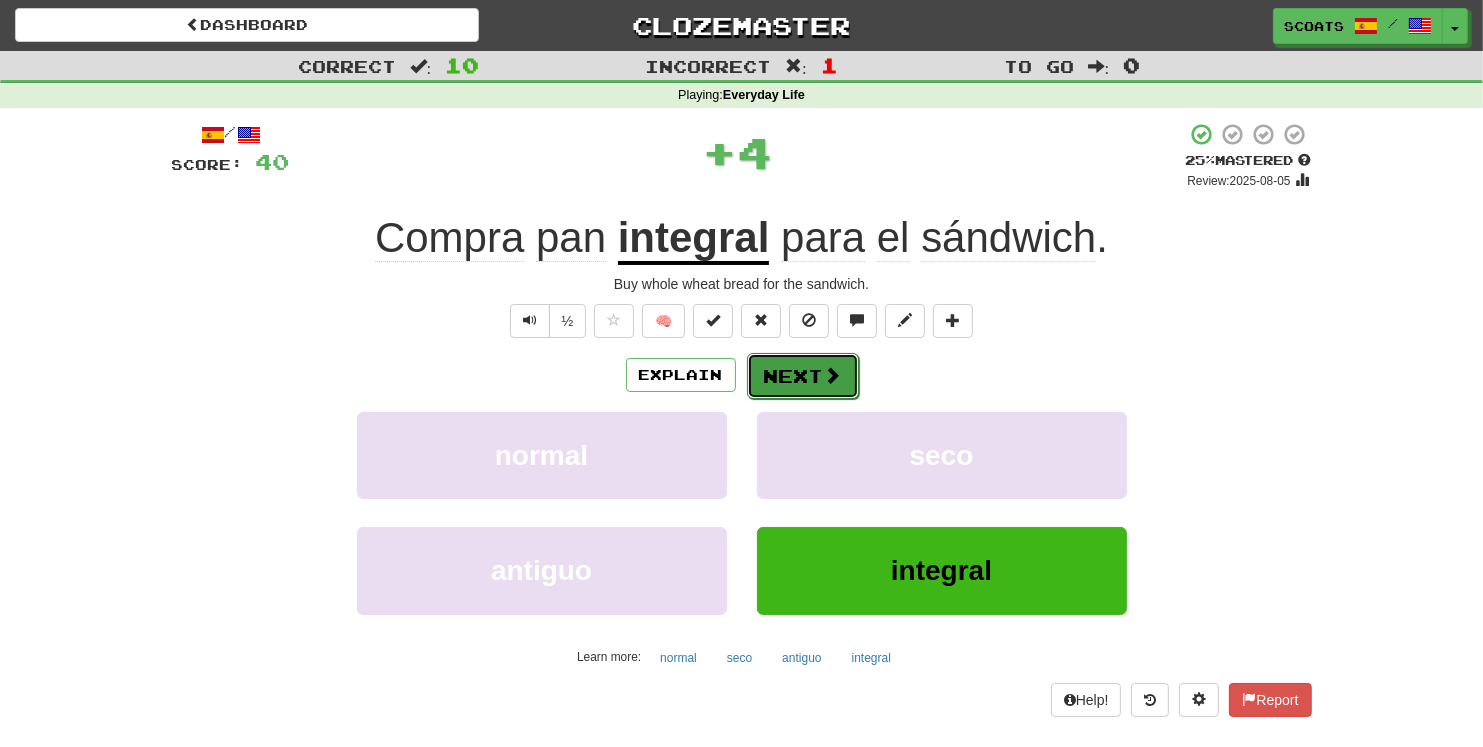 click at bounding box center [833, 375] 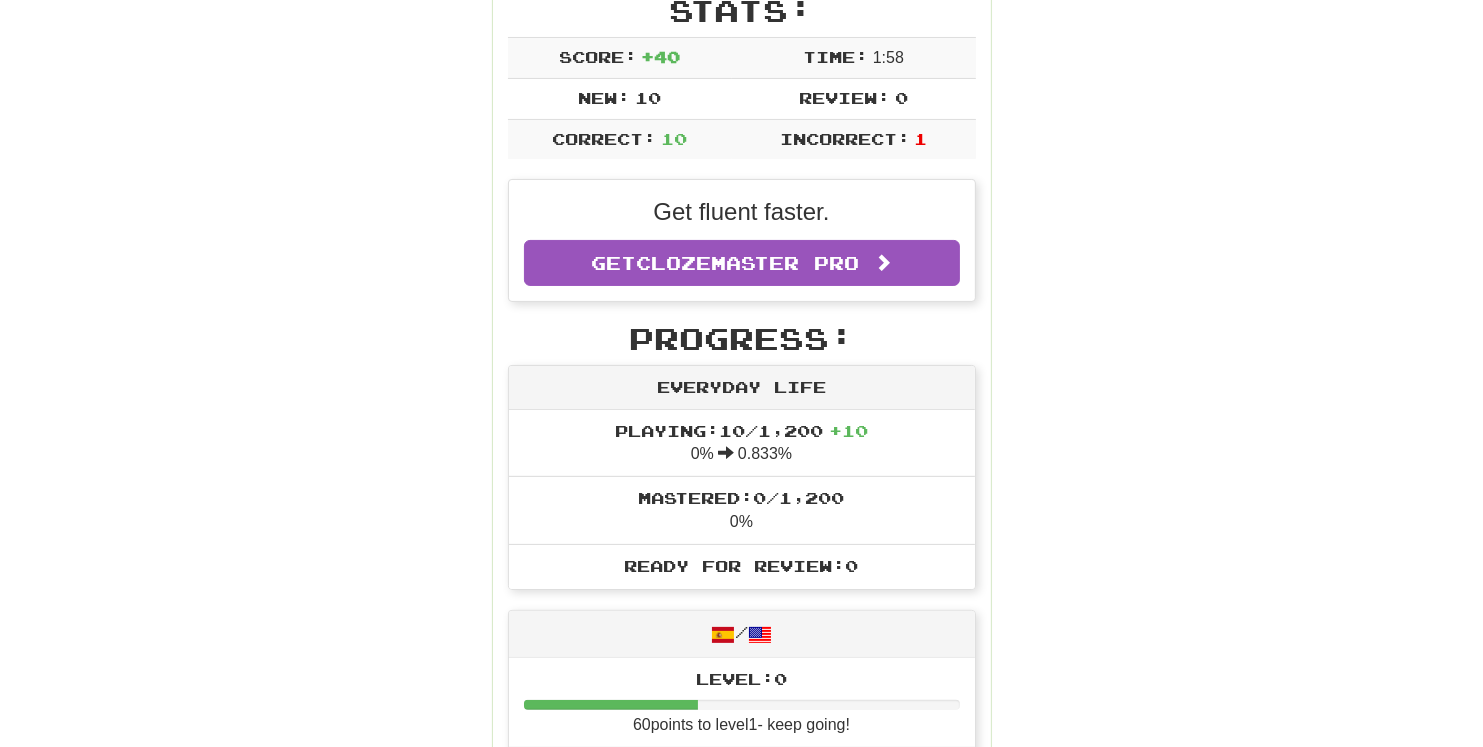 scroll, scrollTop: 0, scrollLeft: 0, axis: both 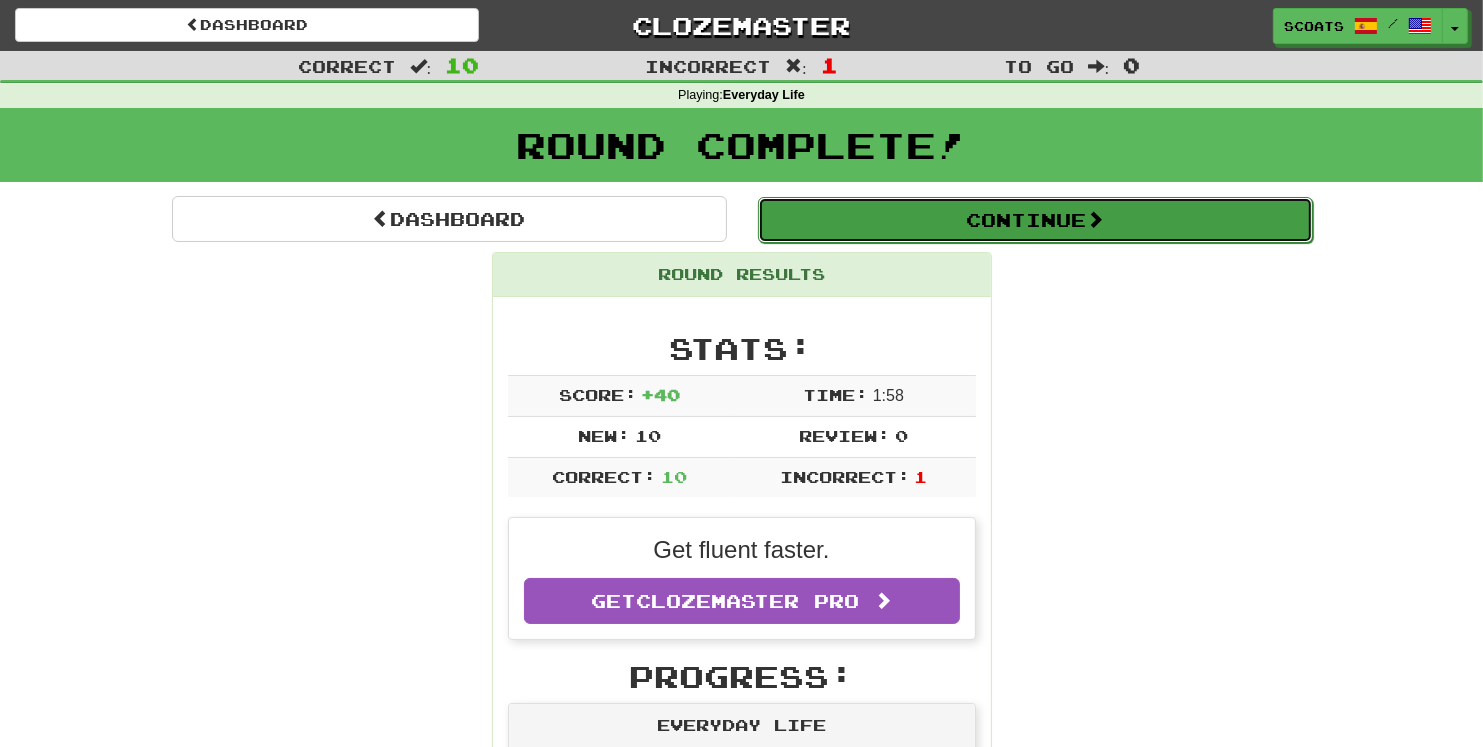 click on "Continue" at bounding box center [1035, 220] 